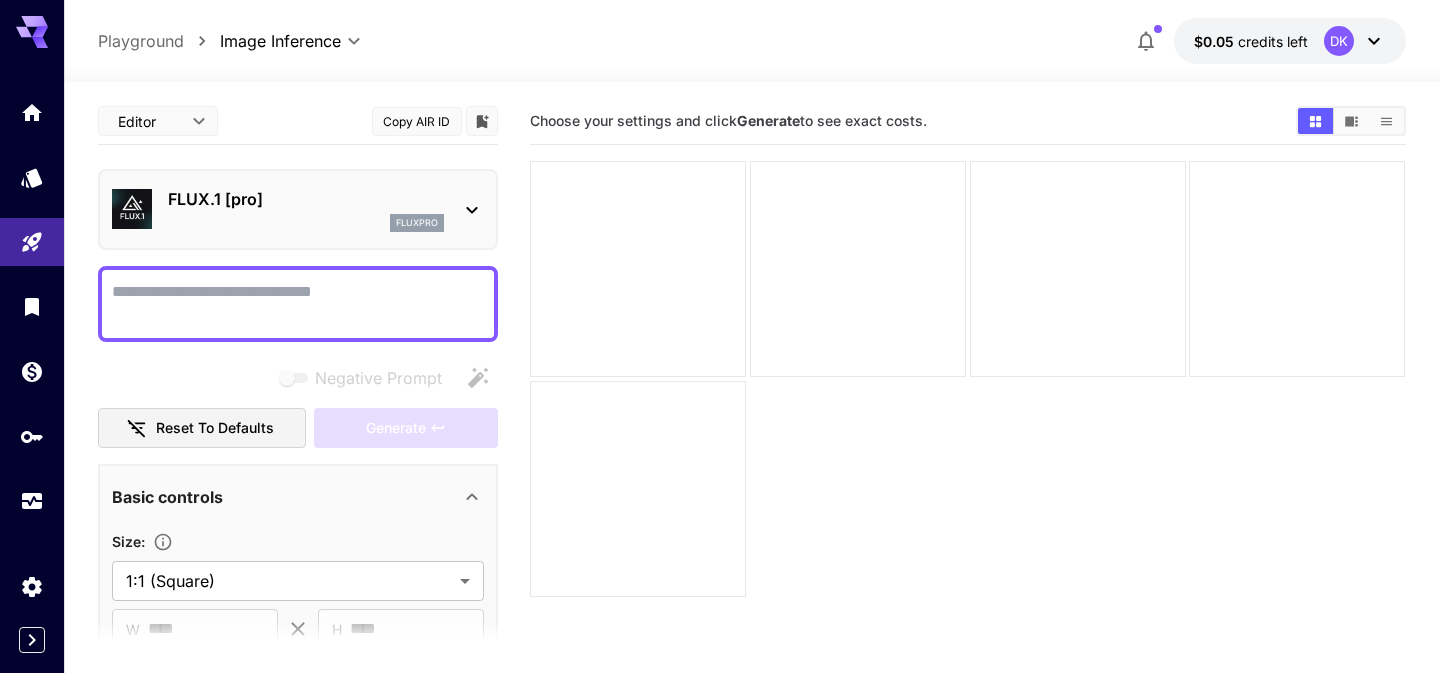 scroll, scrollTop: 0, scrollLeft: 0, axis: both 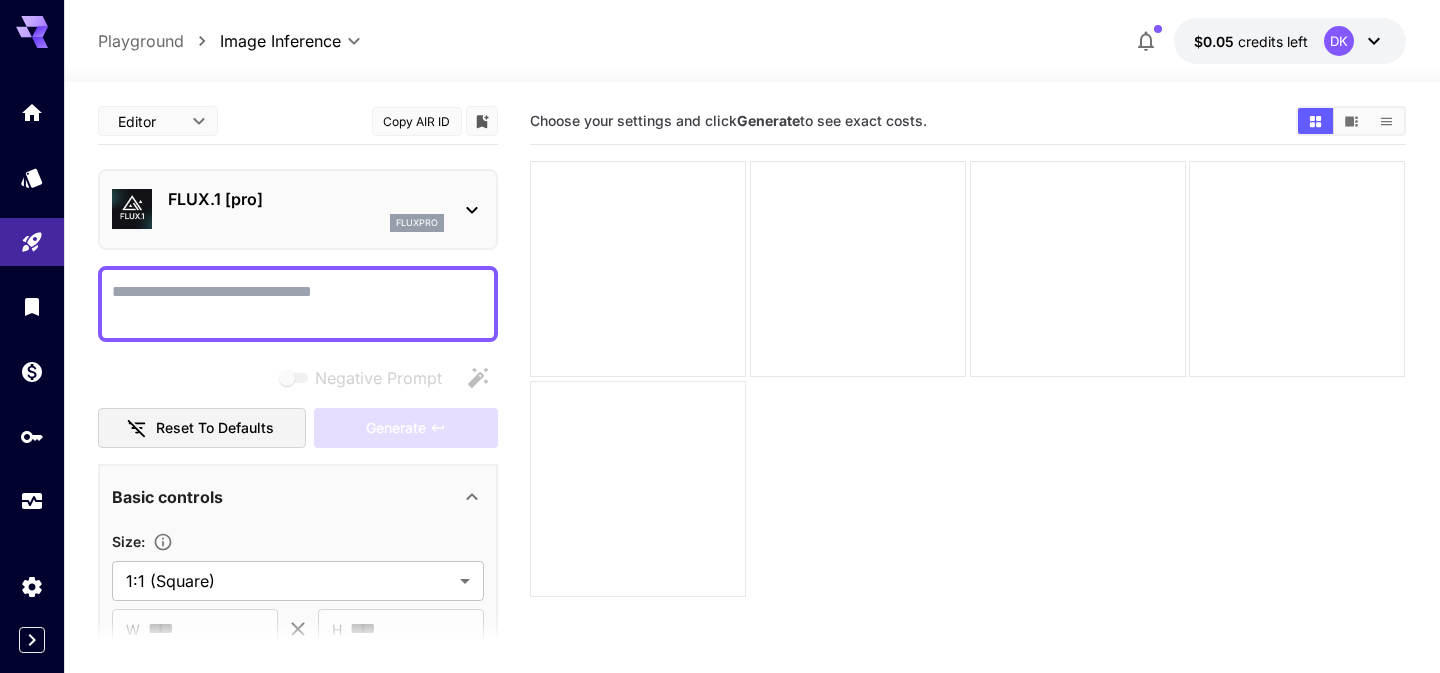 click on "Negative Prompt" at bounding box center [298, 304] 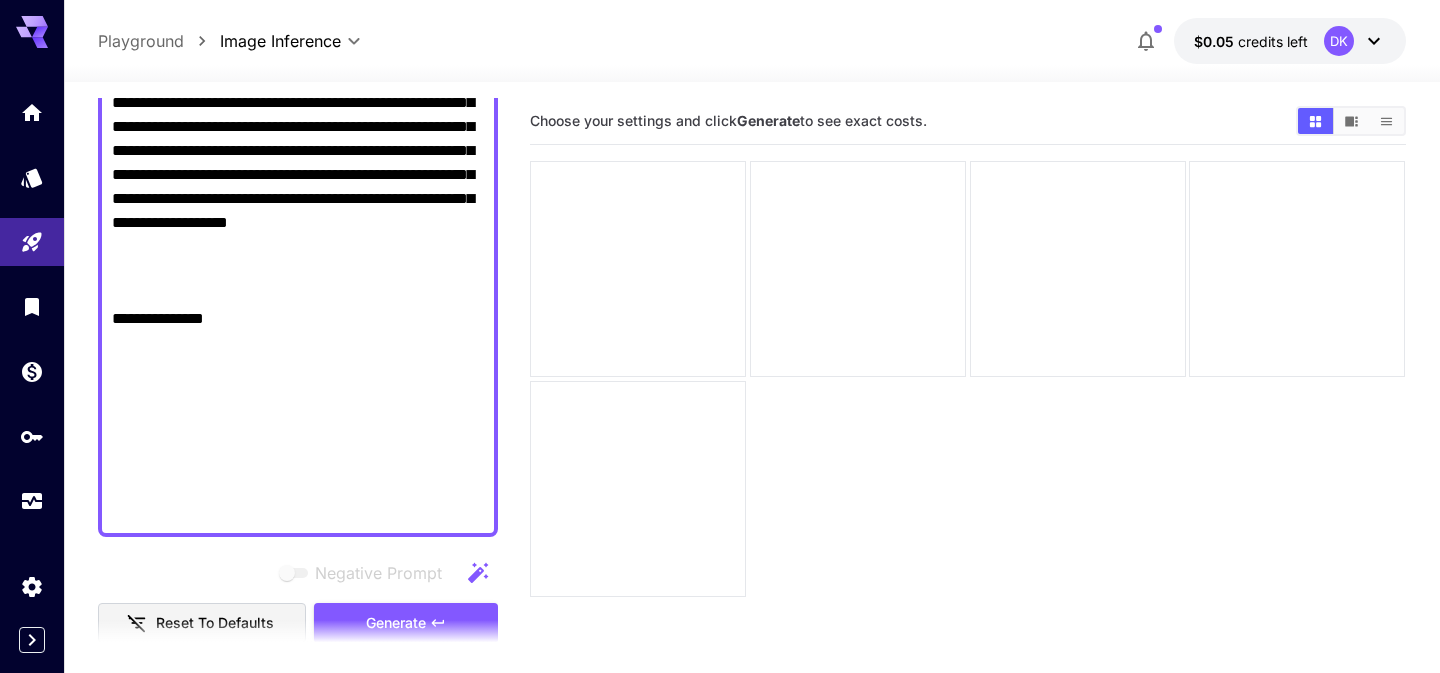 scroll, scrollTop: 543, scrollLeft: 0, axis: vertical 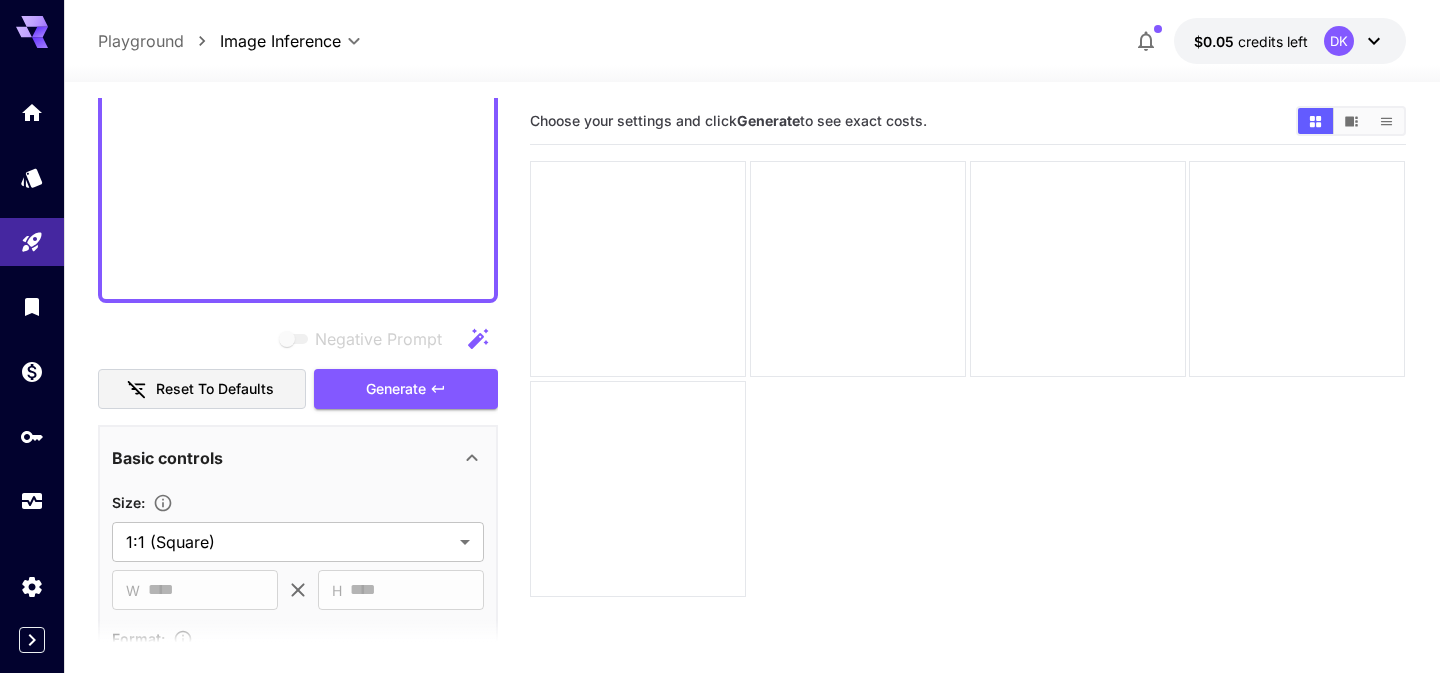 drag, startPoint x: 251, startPoint y: 183, endPoint x: 104, endPoint y: 181, distance: 147.01361 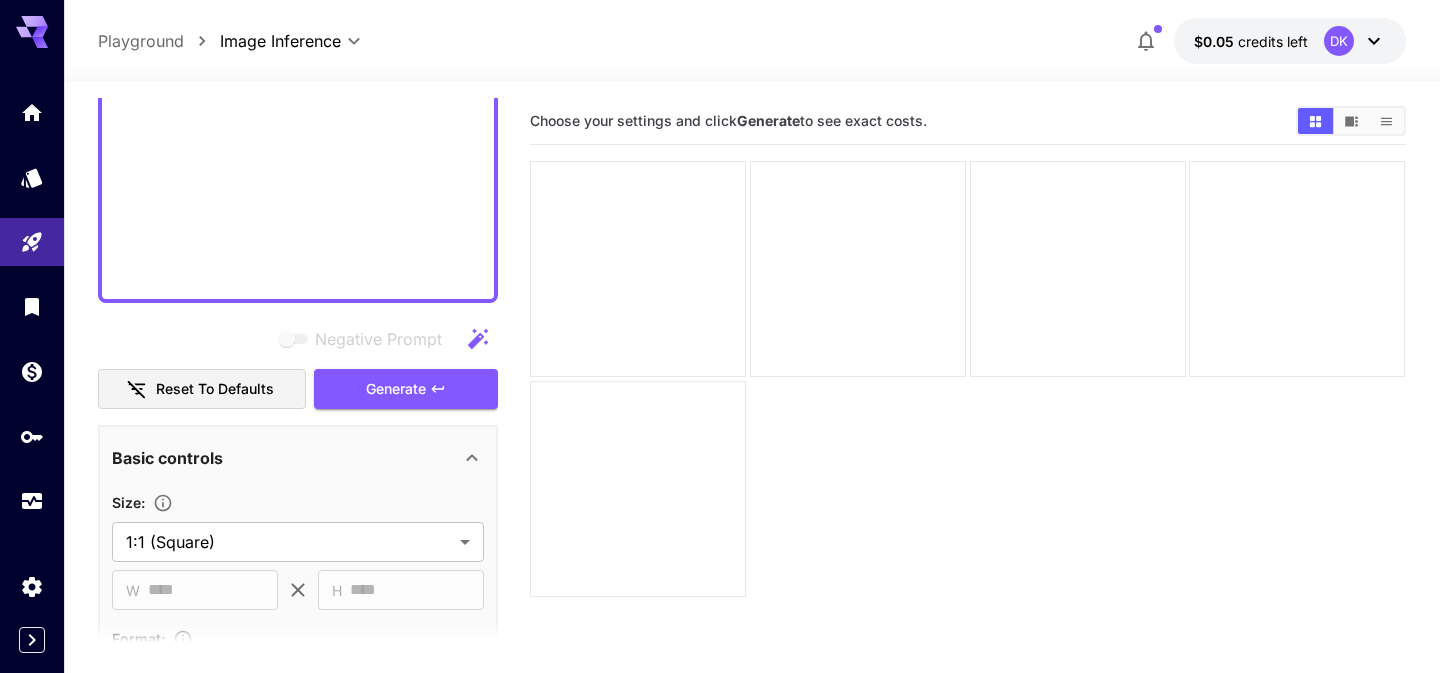 drag, startPoint x: 111, startPoint y: 181, endPoint x: 285, endPoint y: 210, distance: 176.40012 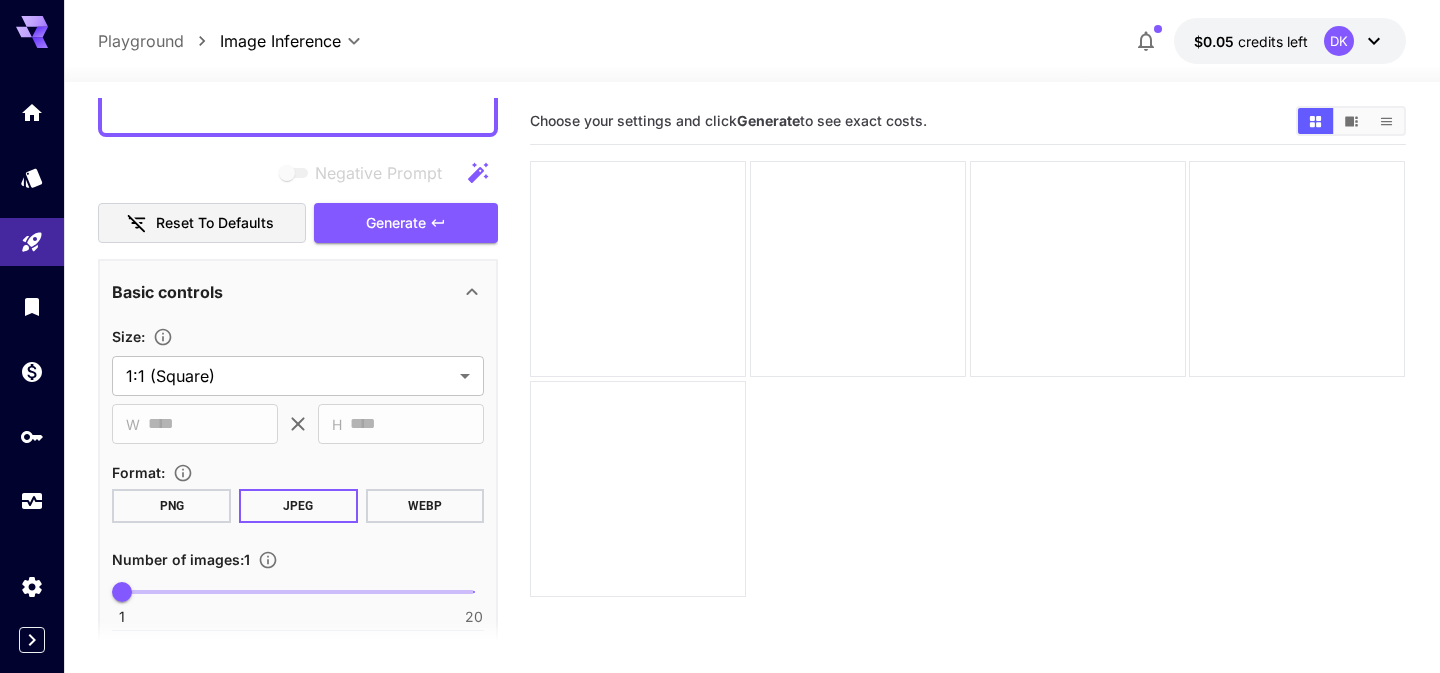 scroll, scrollTop: 696, scrollLeft: 0, axis: vertical 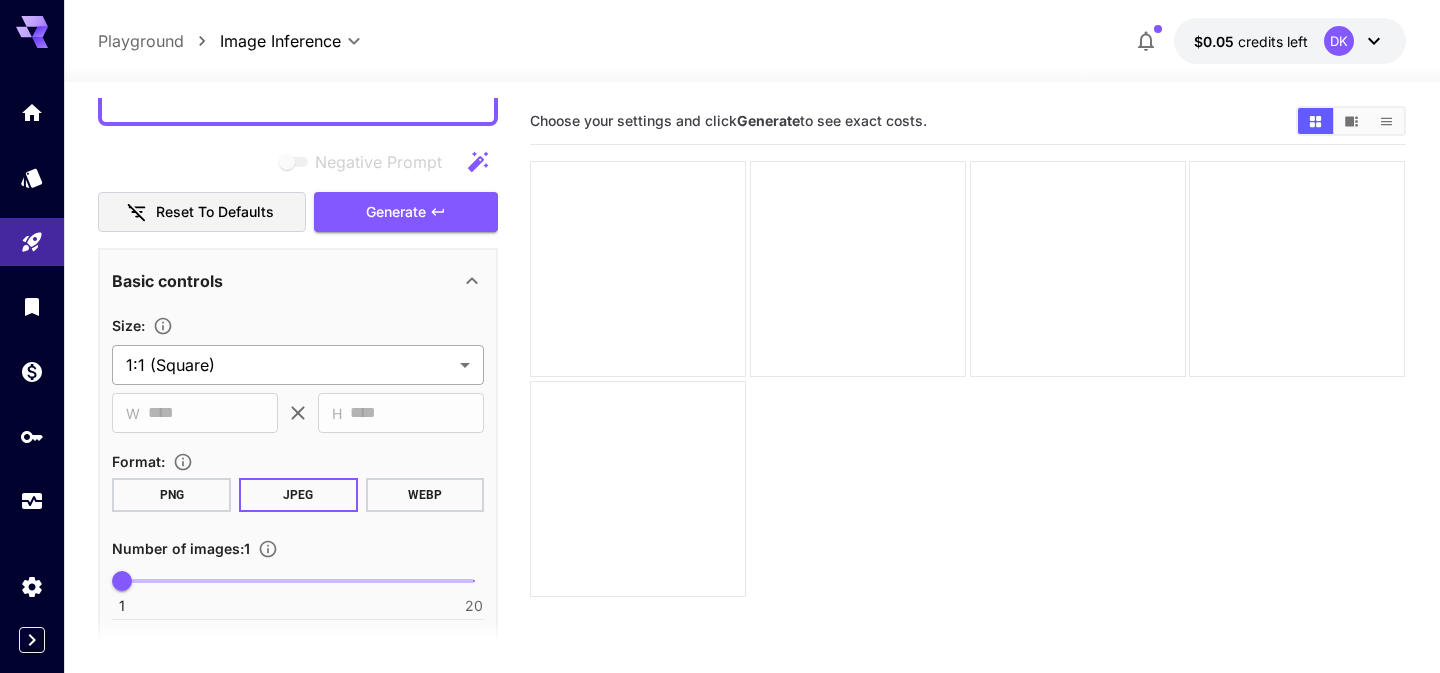 type on "**********" 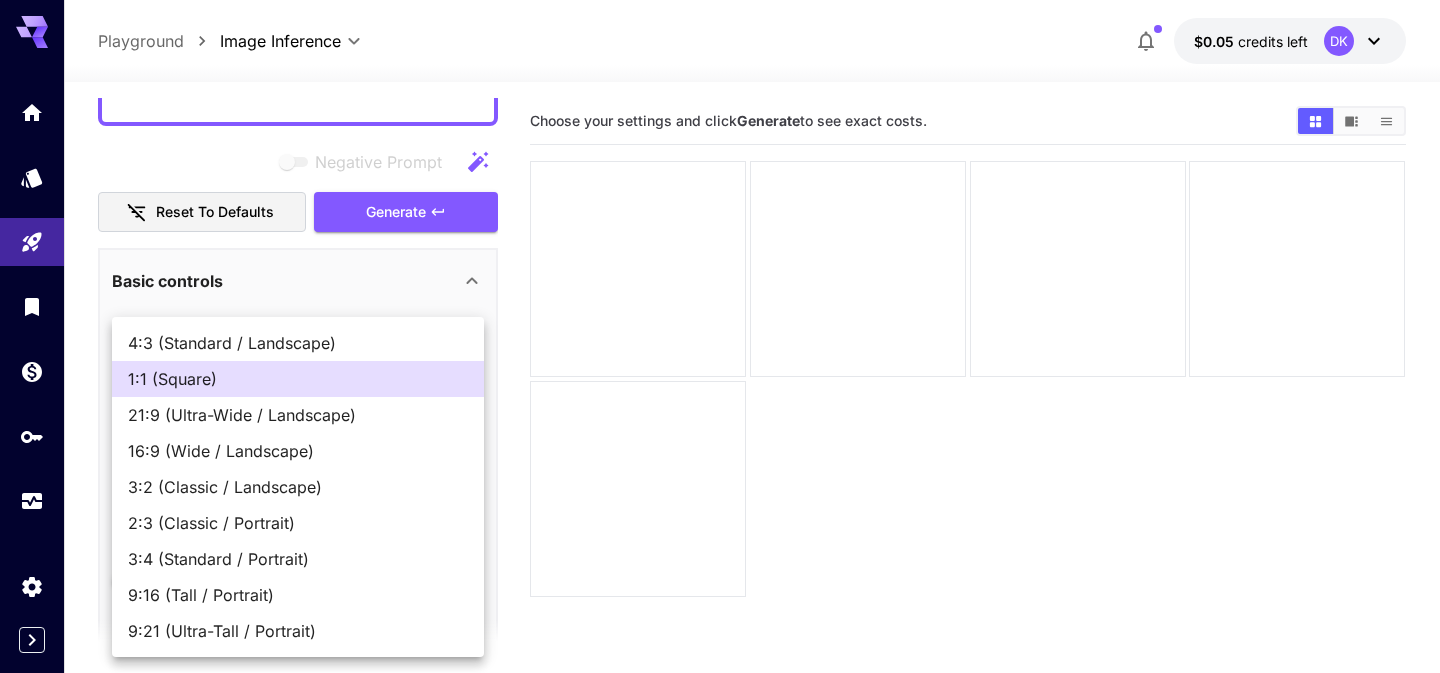 click on "3:2 (Classic / Landscape)" at bounding box center (298, 487) 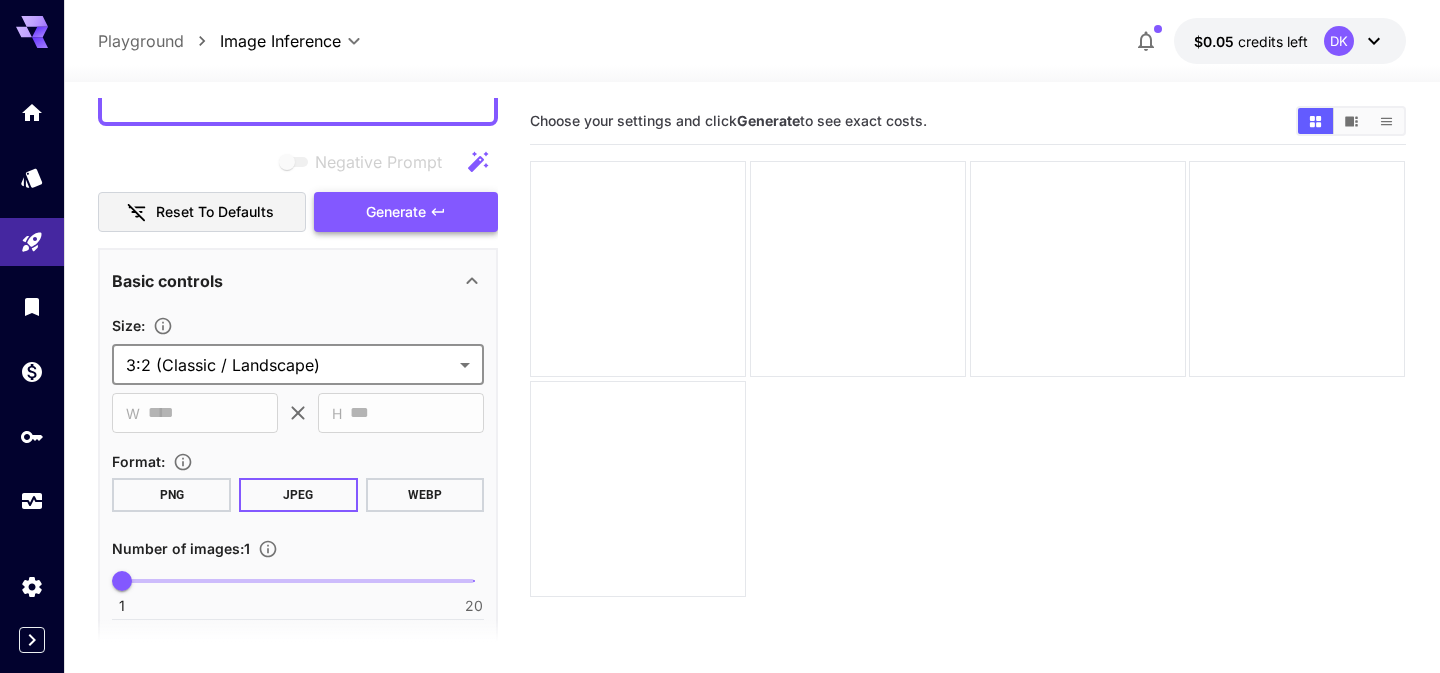 click on "Generate" at bounding box center [396, 212] 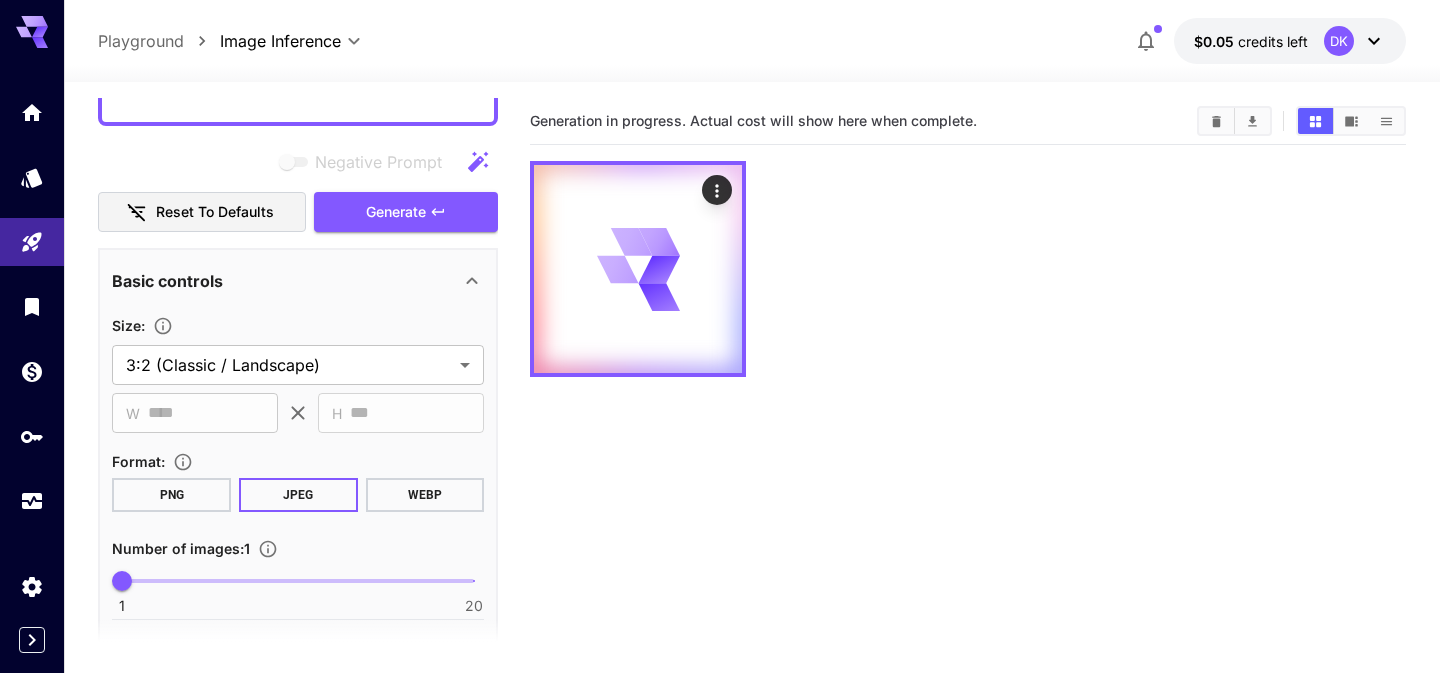 scroll, scrollTop: 808, scrollLeft: 0, axis: vertical 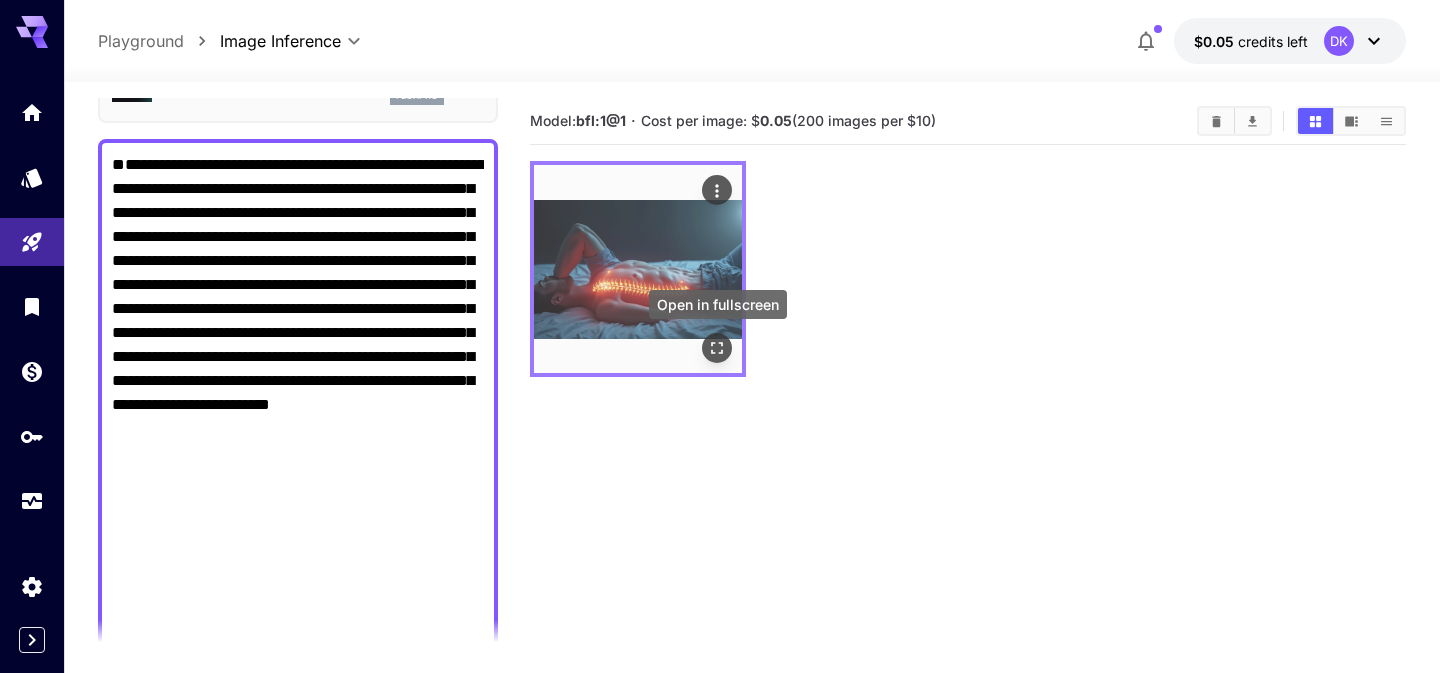 click 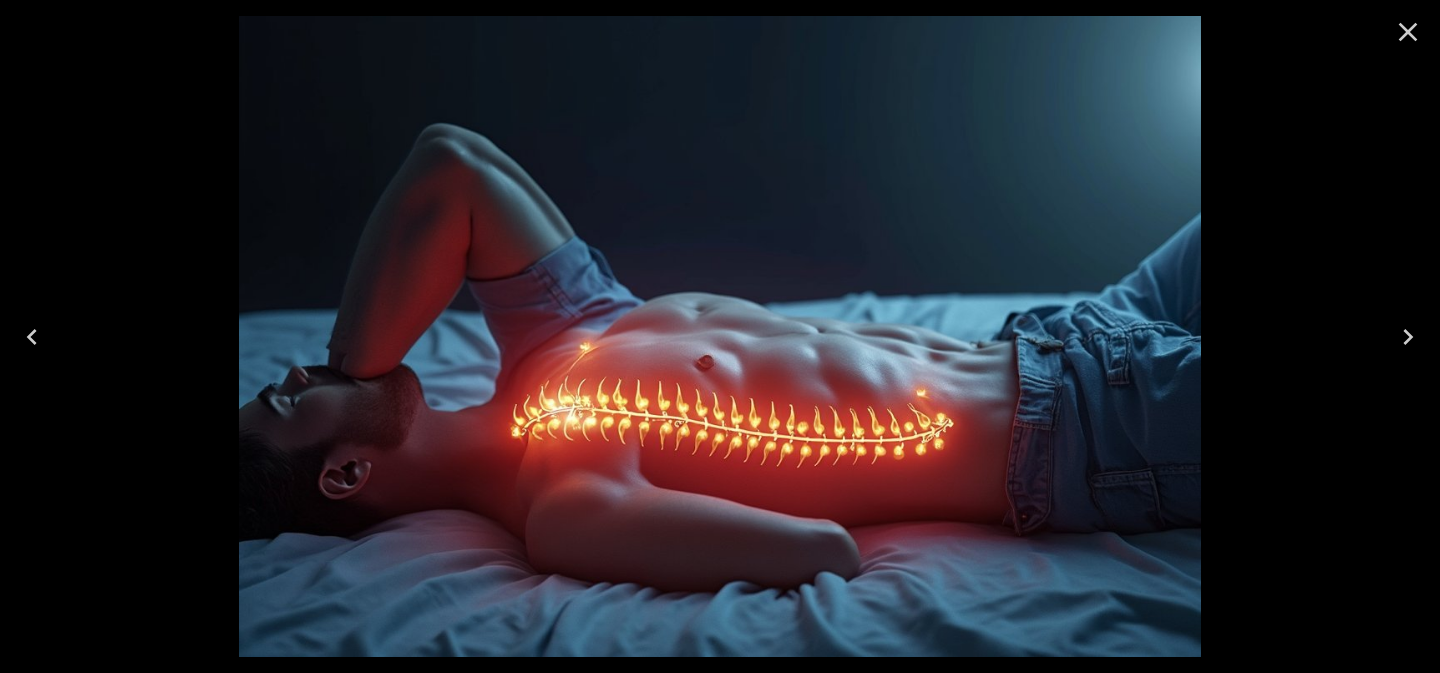 click 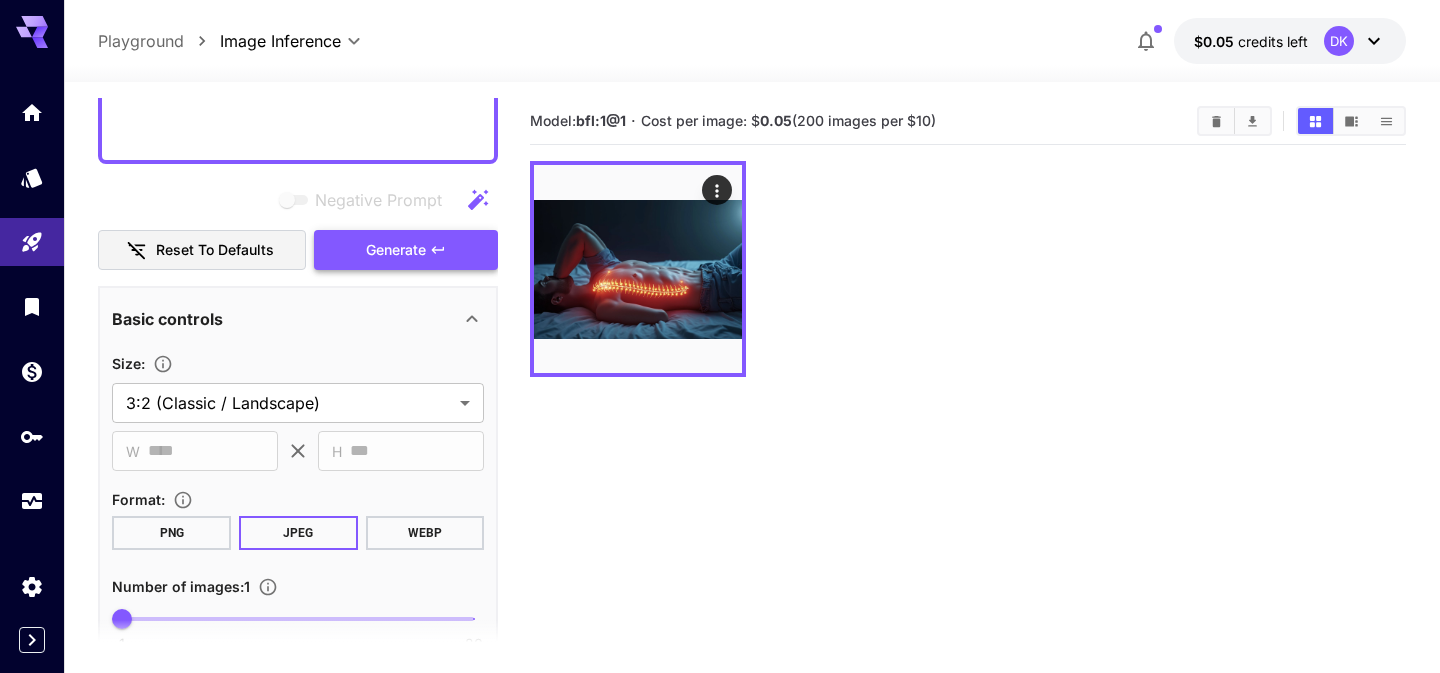 scroll, scrollTop: 655, scrollLeft: 0, axis: vertical 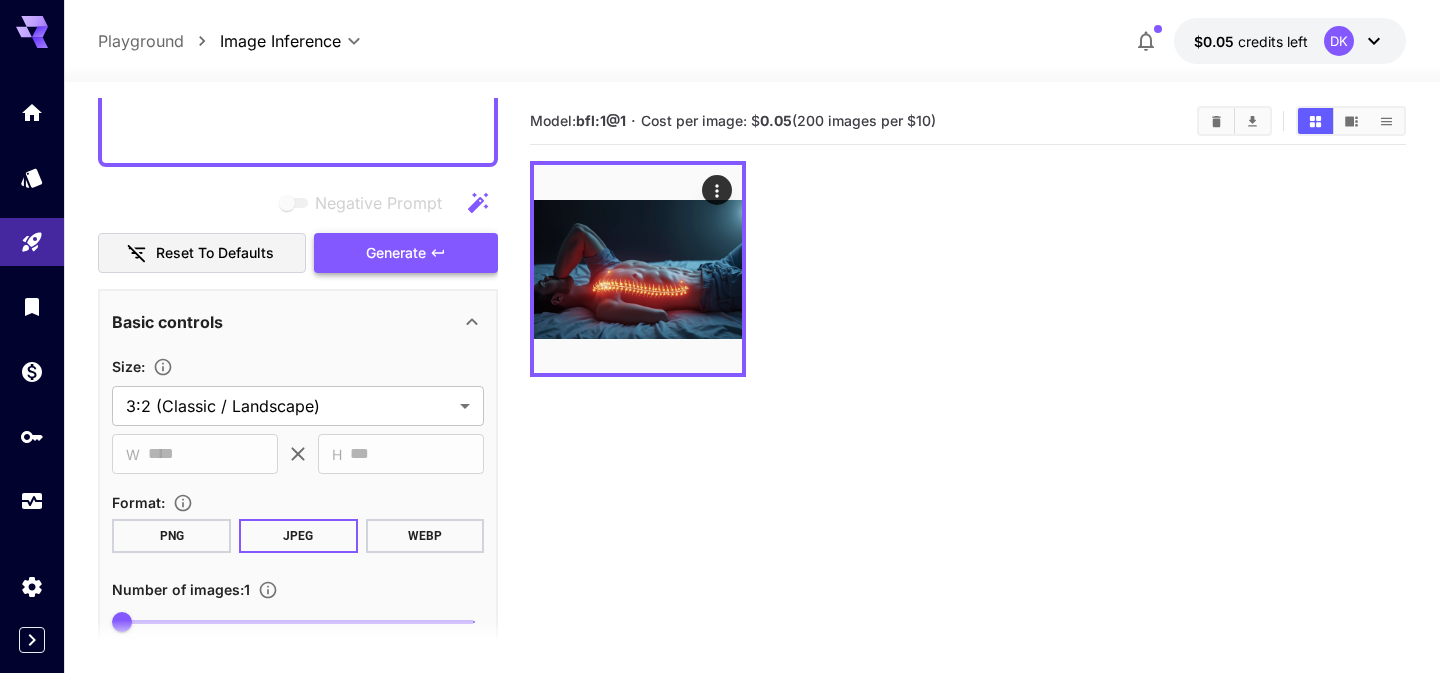 click 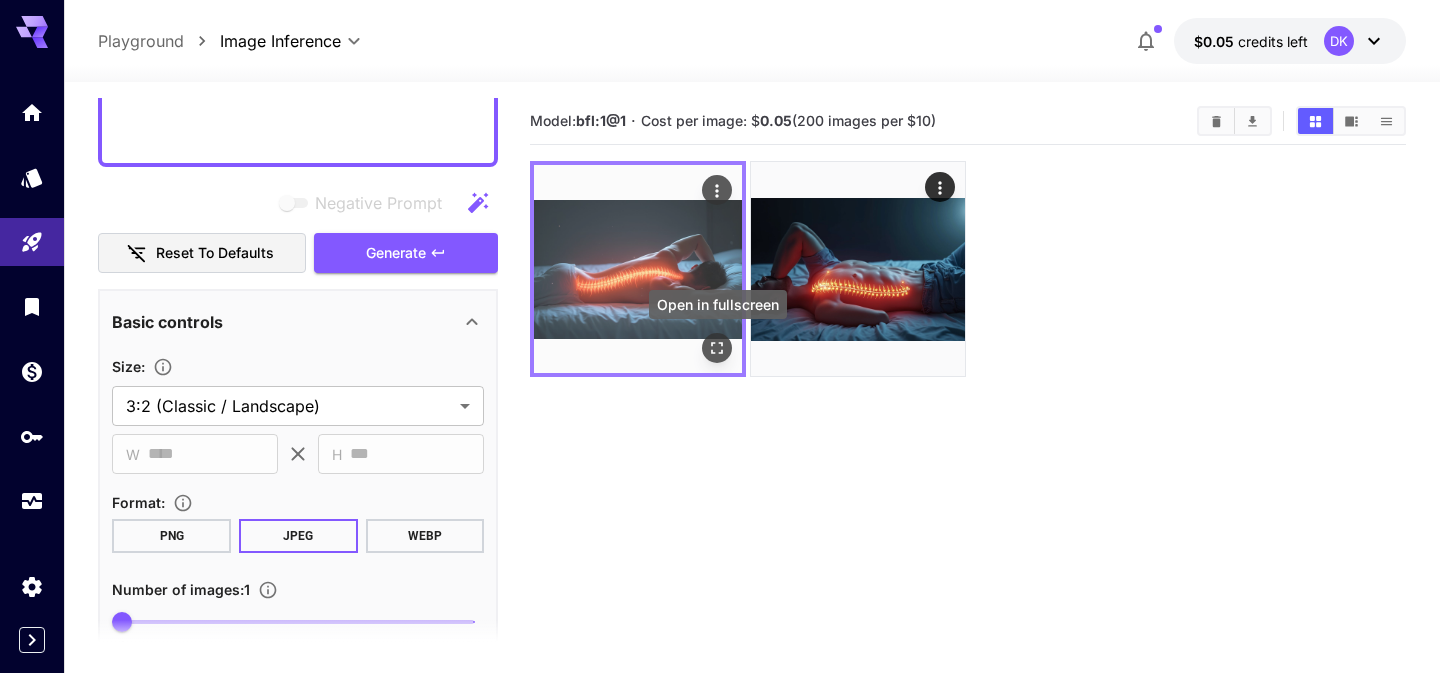 click 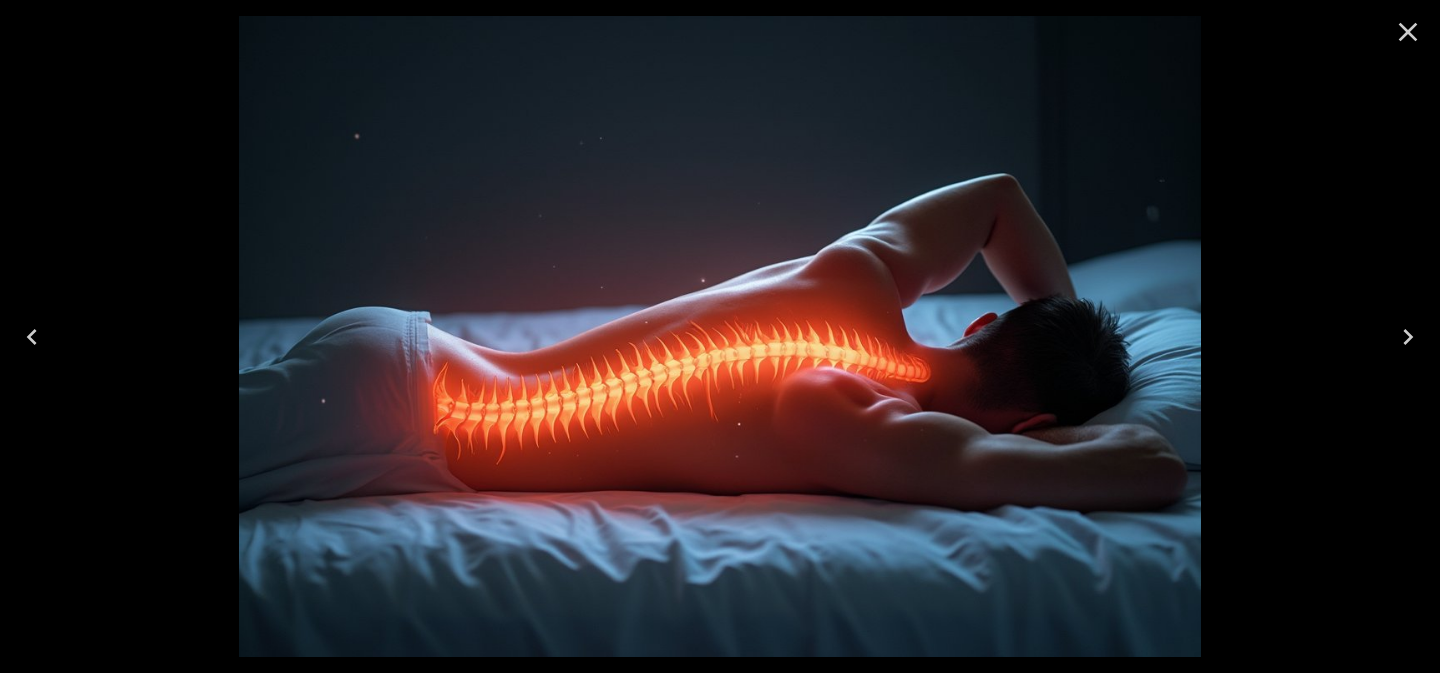 click 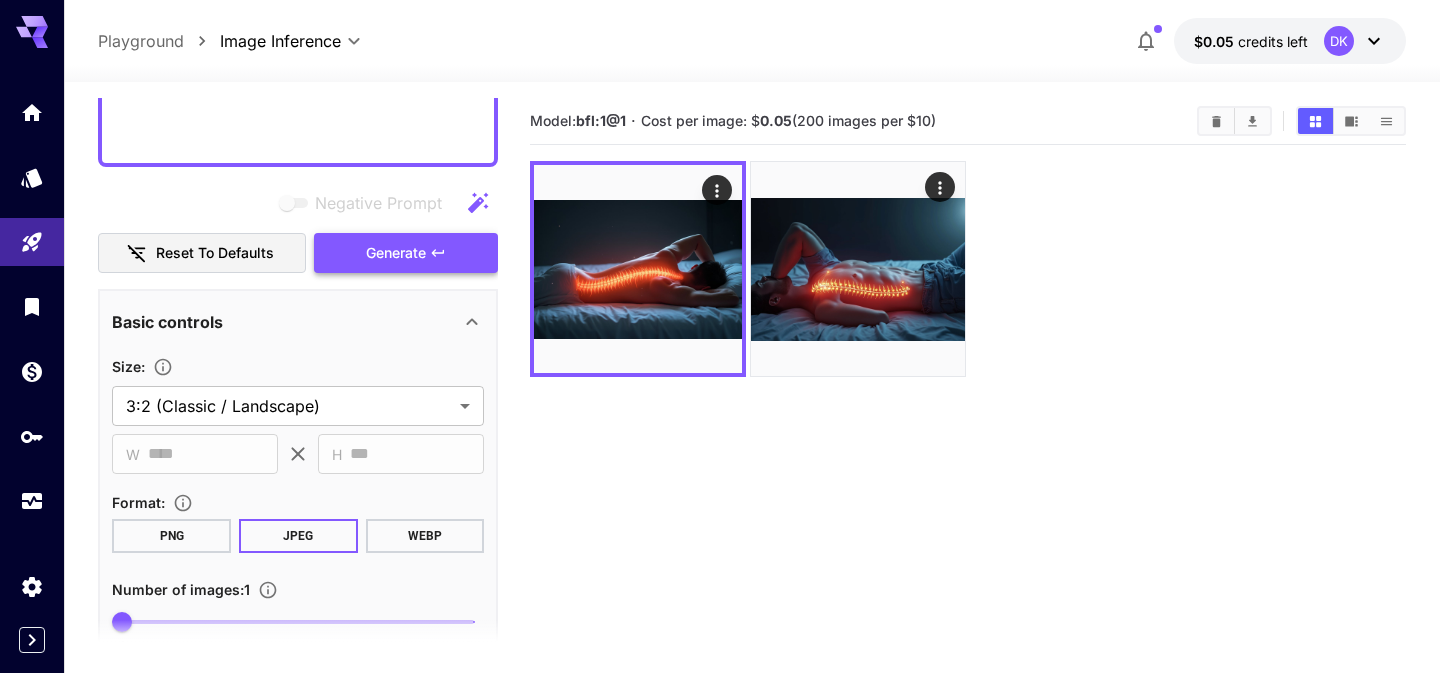 click on "Generate" at bounding box center (396, 253) 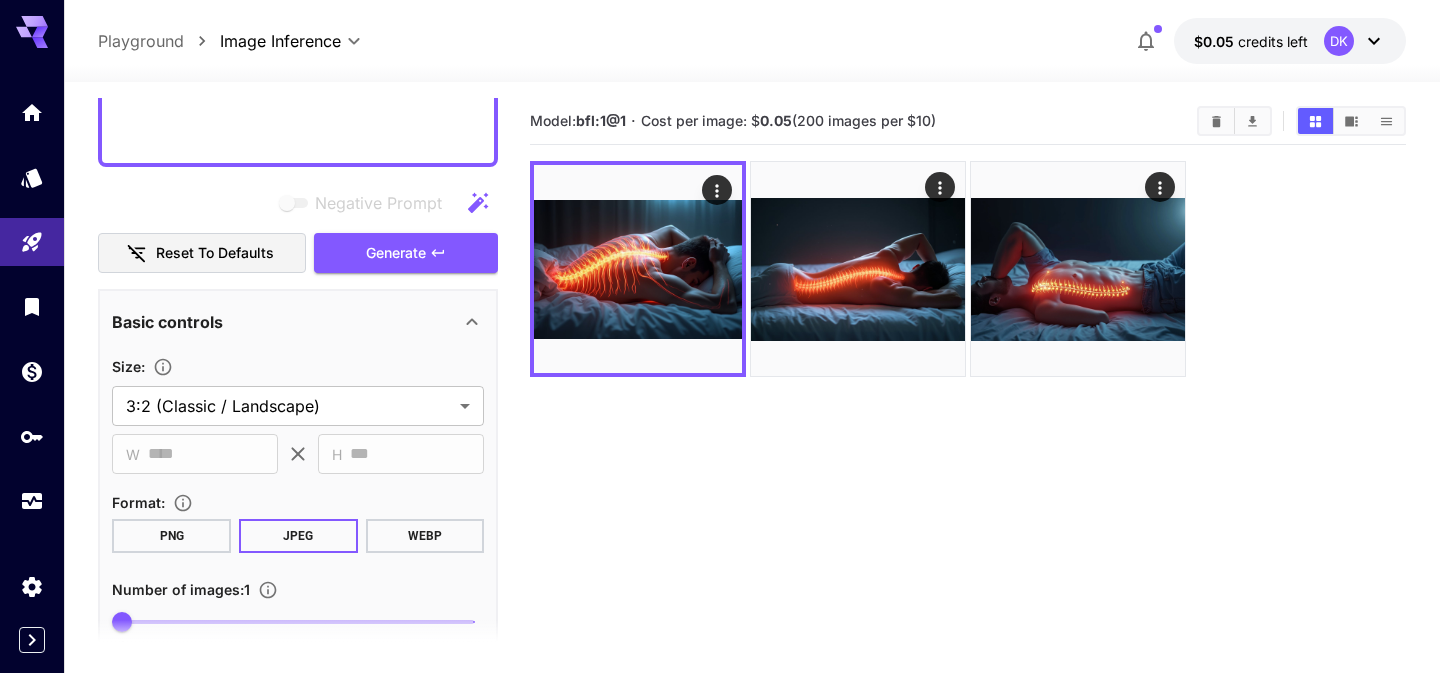 scroll, scrollTop: 3, scrollLeft: 0, axis: vertical 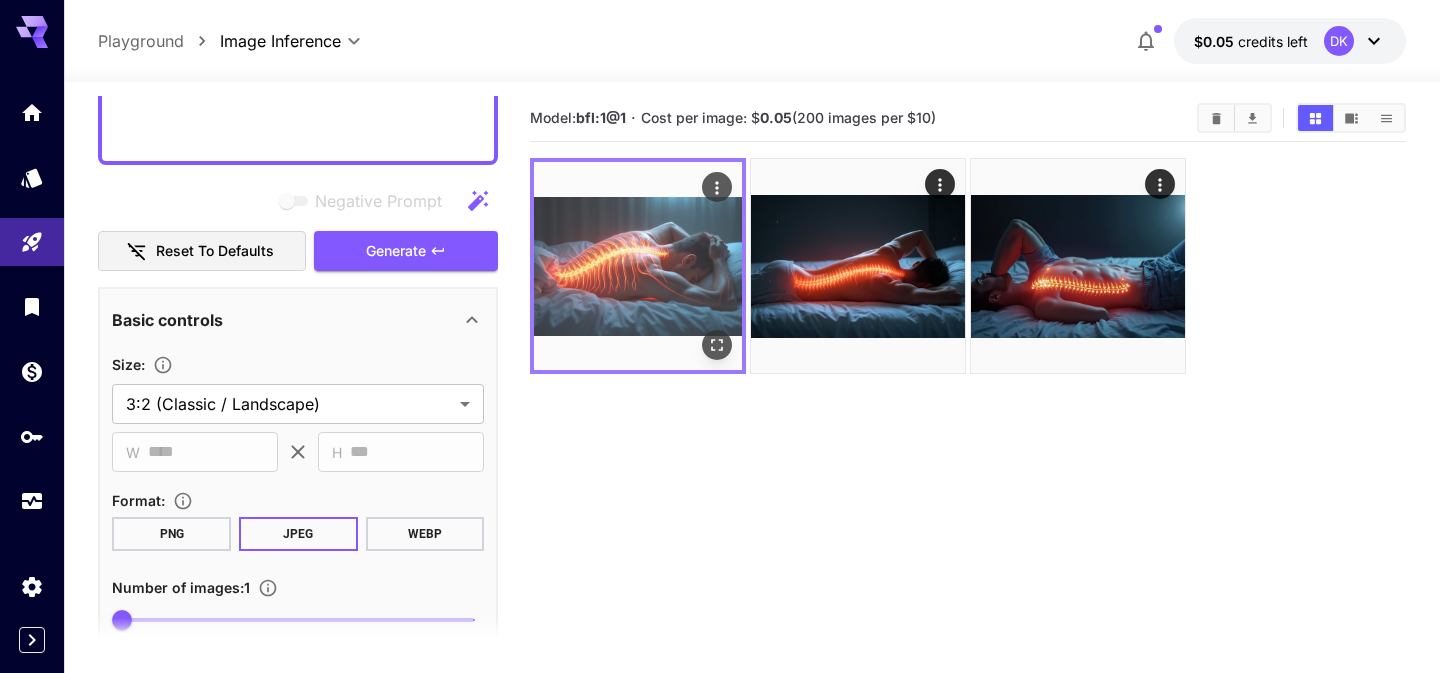 click at bounding box center (638, 266) 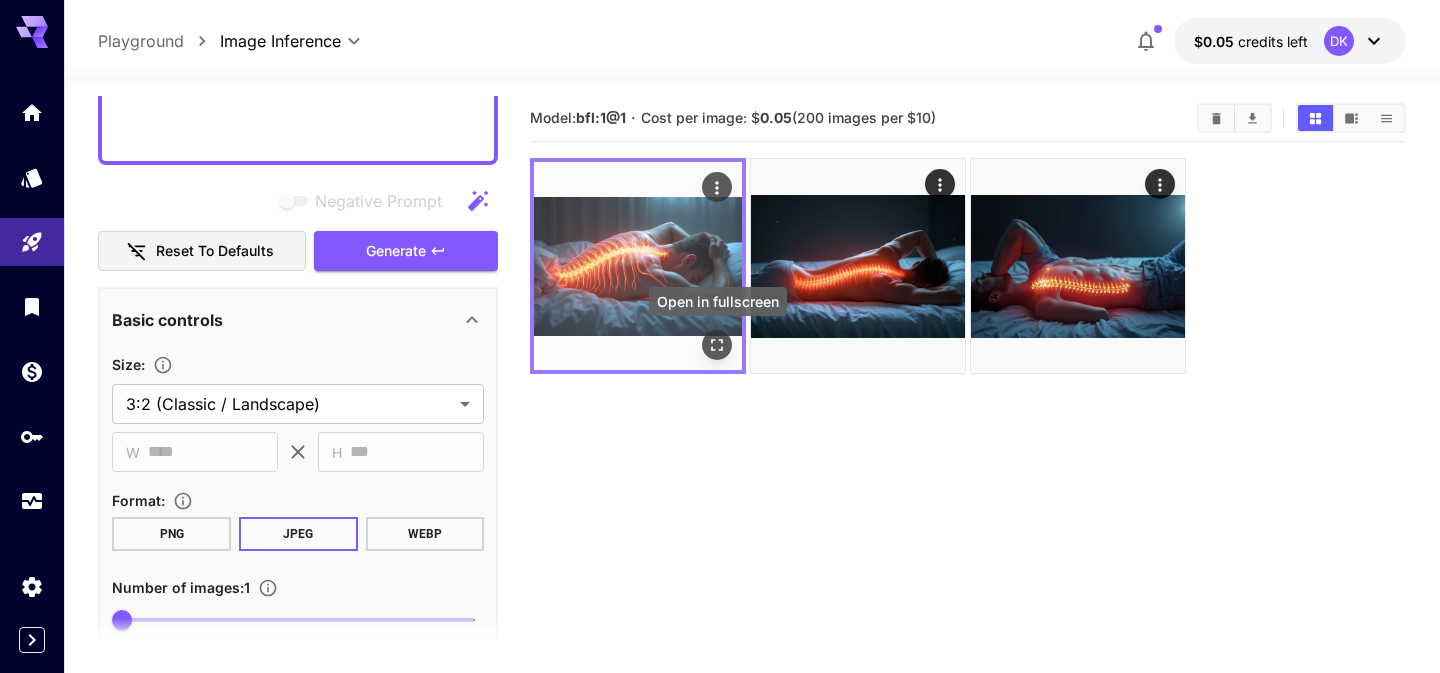 click 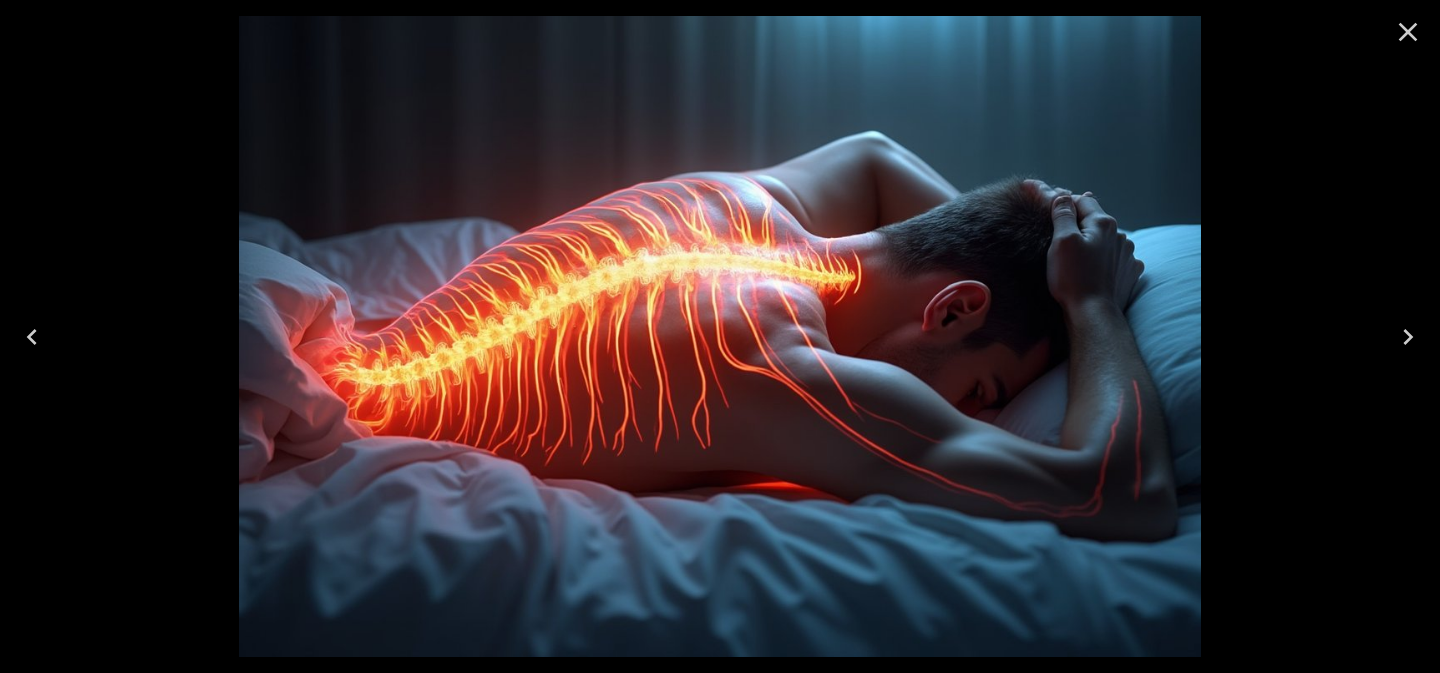 click 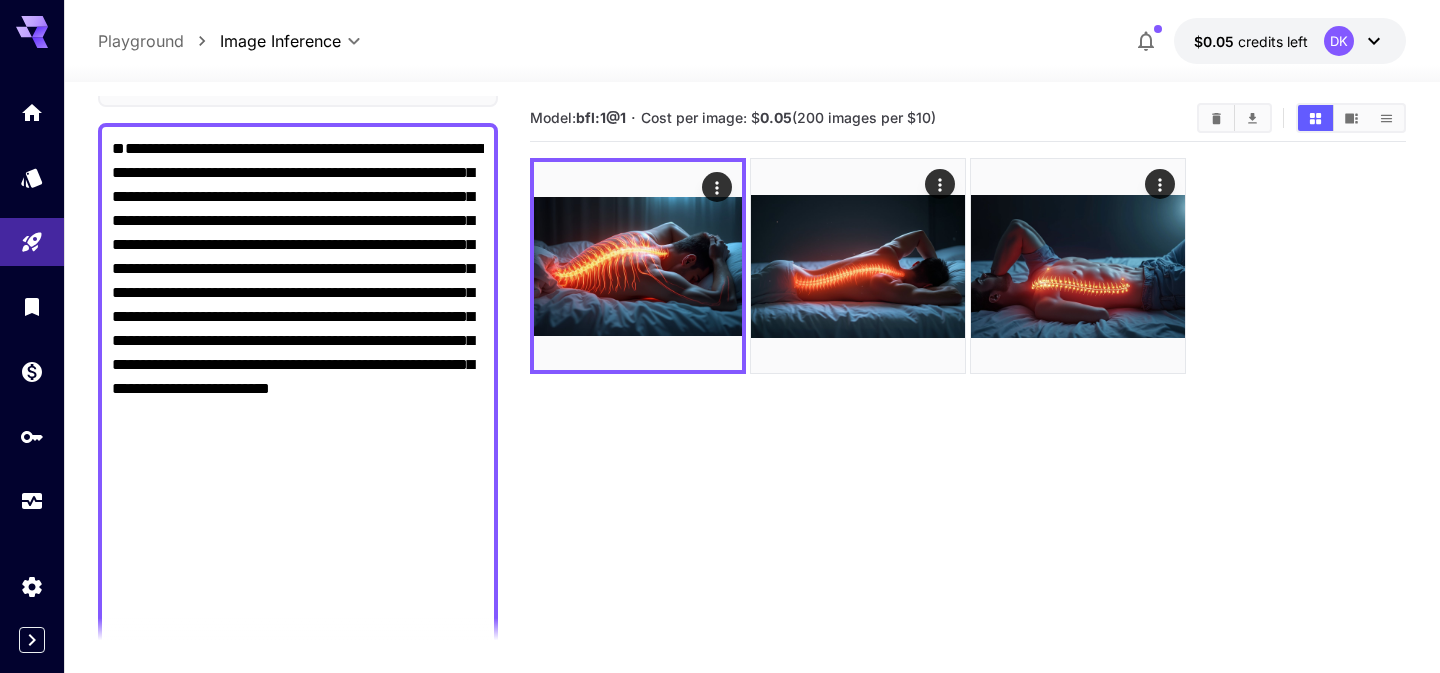 scroll, scrollTop: 0, scrollLeft: 0, axis: both 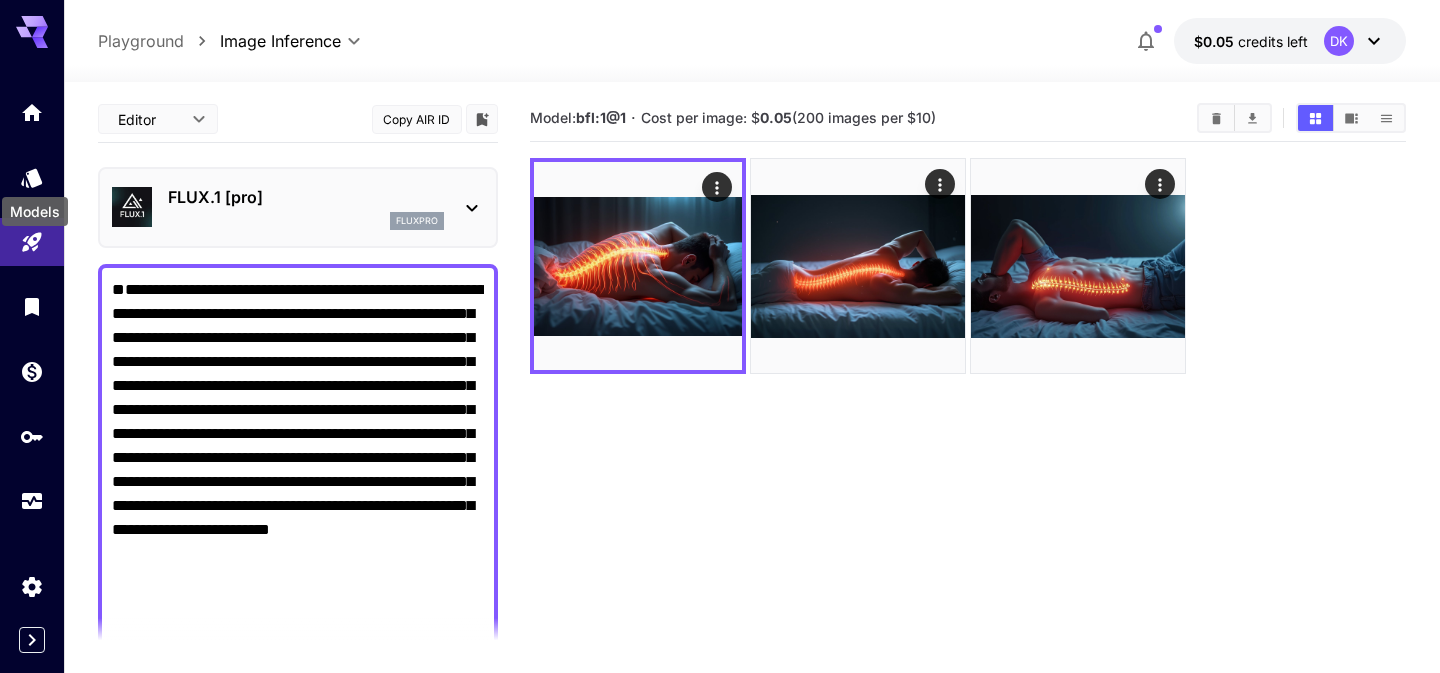click on "Models" at bounding box center (35, 205) 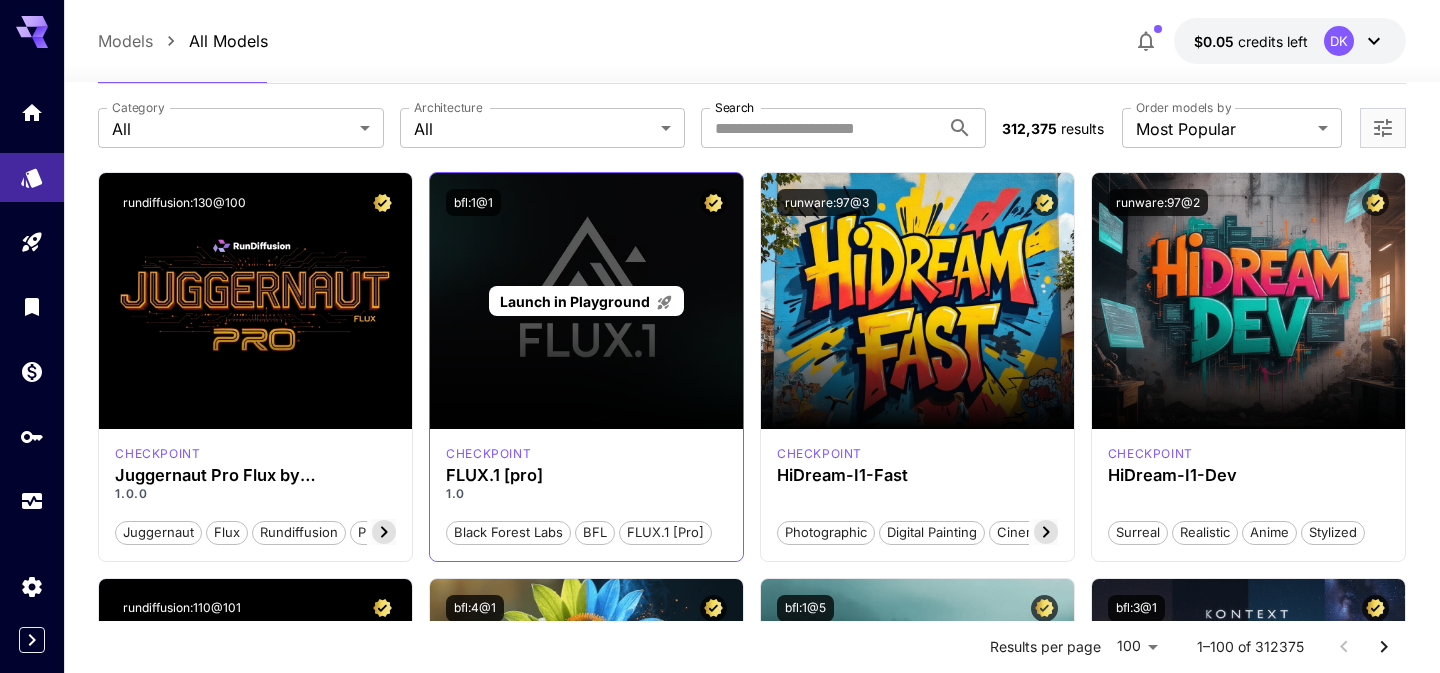 scroll, scrollTop: 88, scrollLeft: 0, axis: vertical 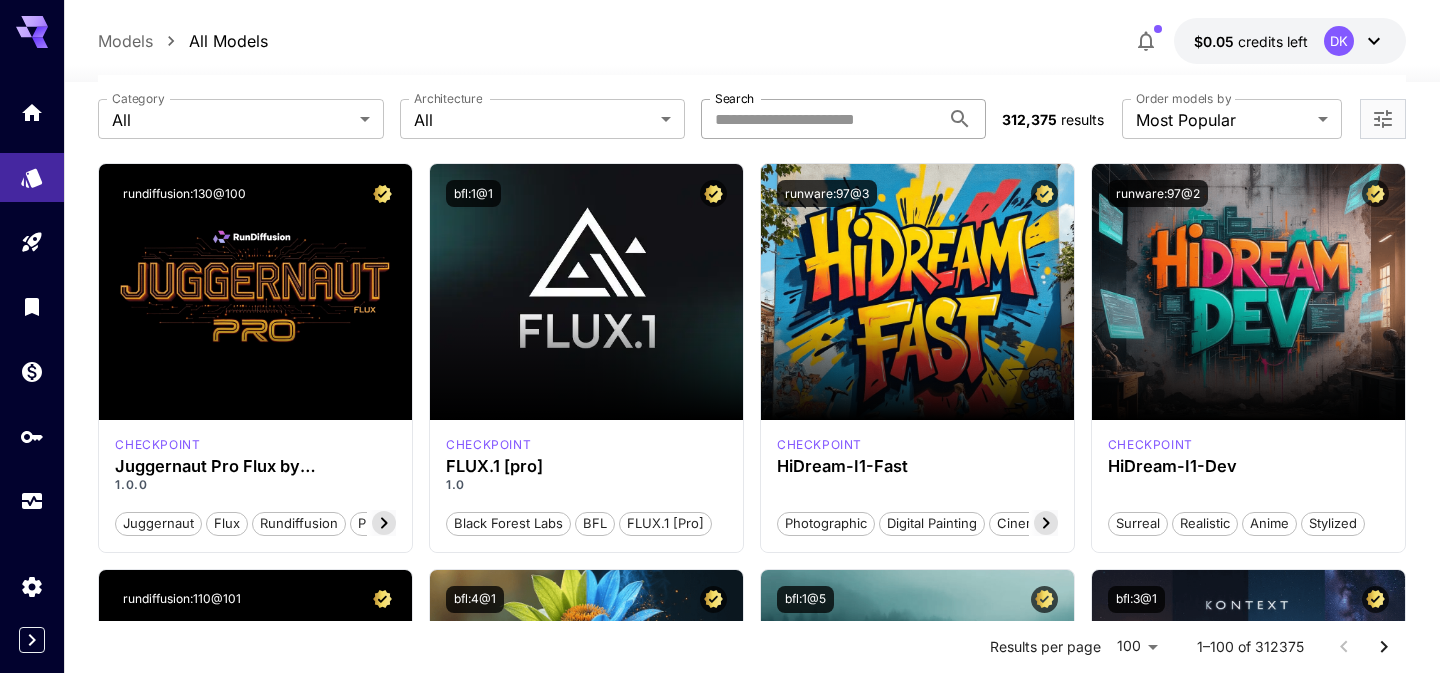 click on "Search" at bounding box center (820, 119) 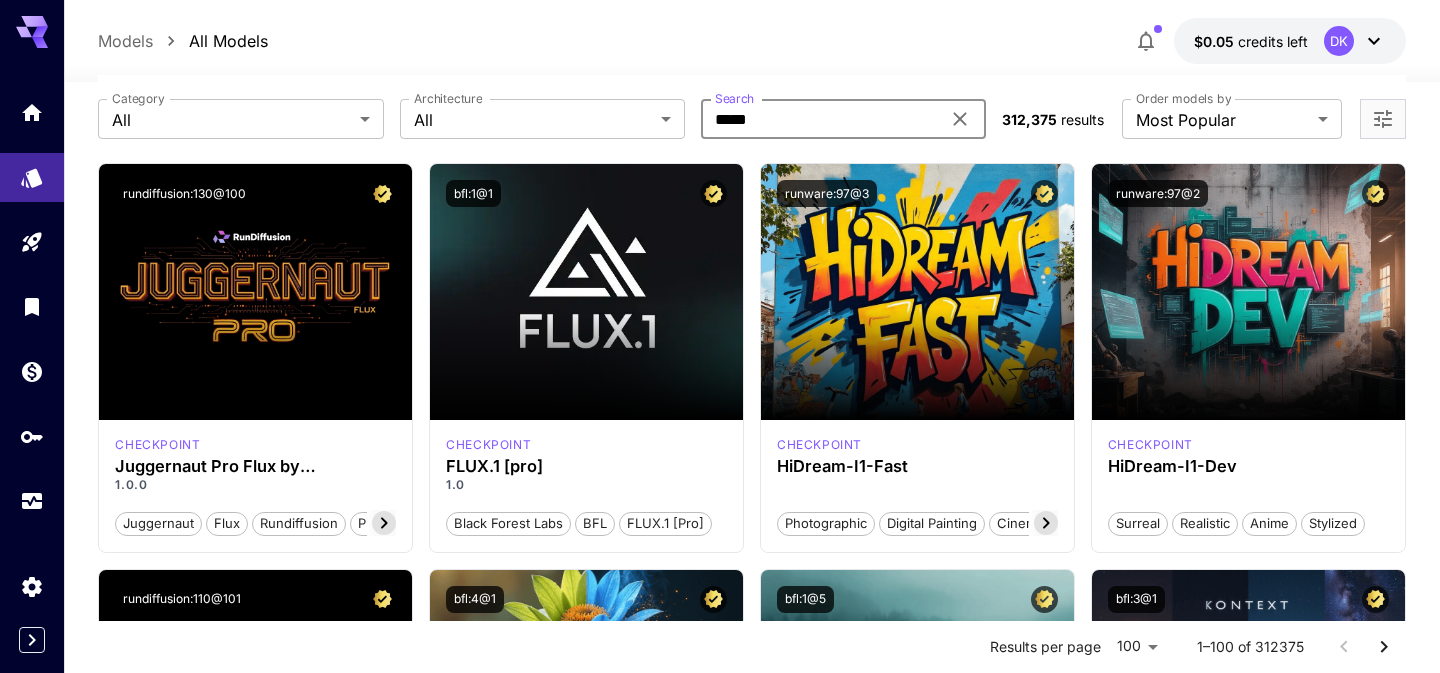 type on "*****" 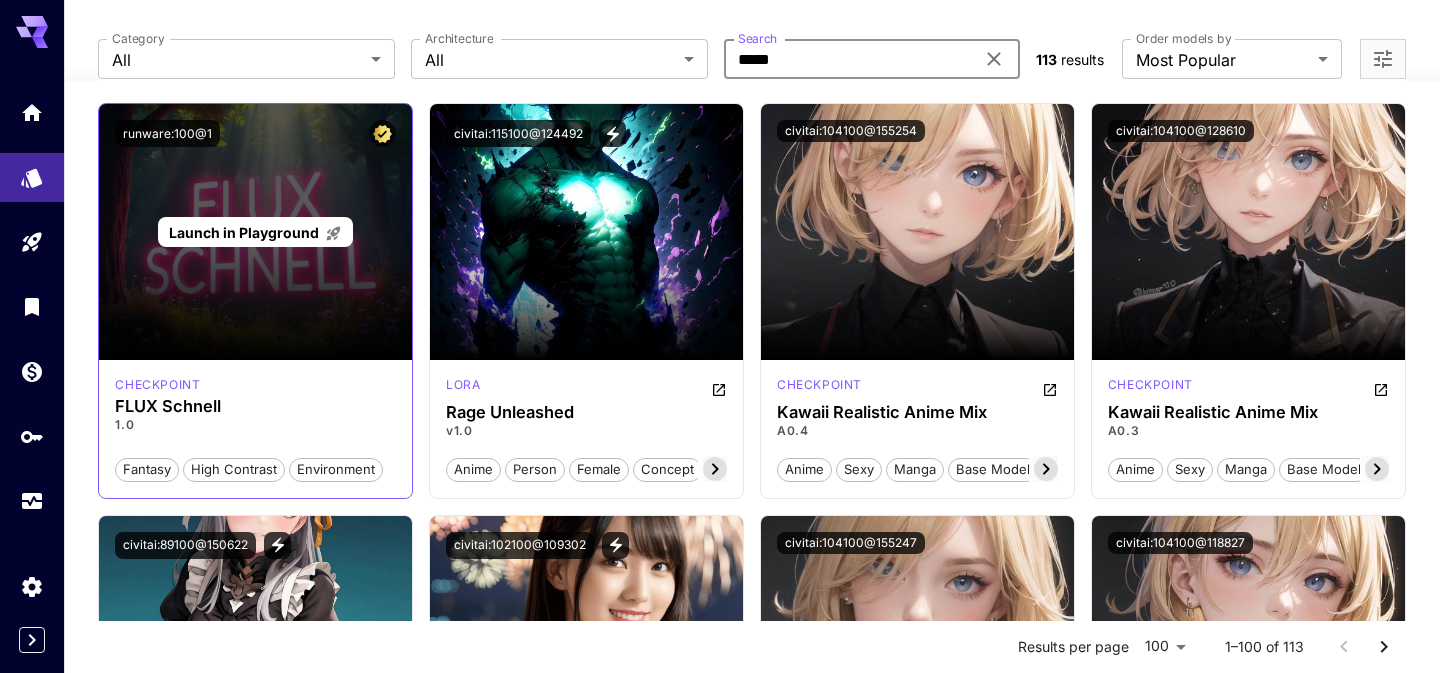 scroll, scrollTop: 91, scrollLeft: 0, axis: vertical 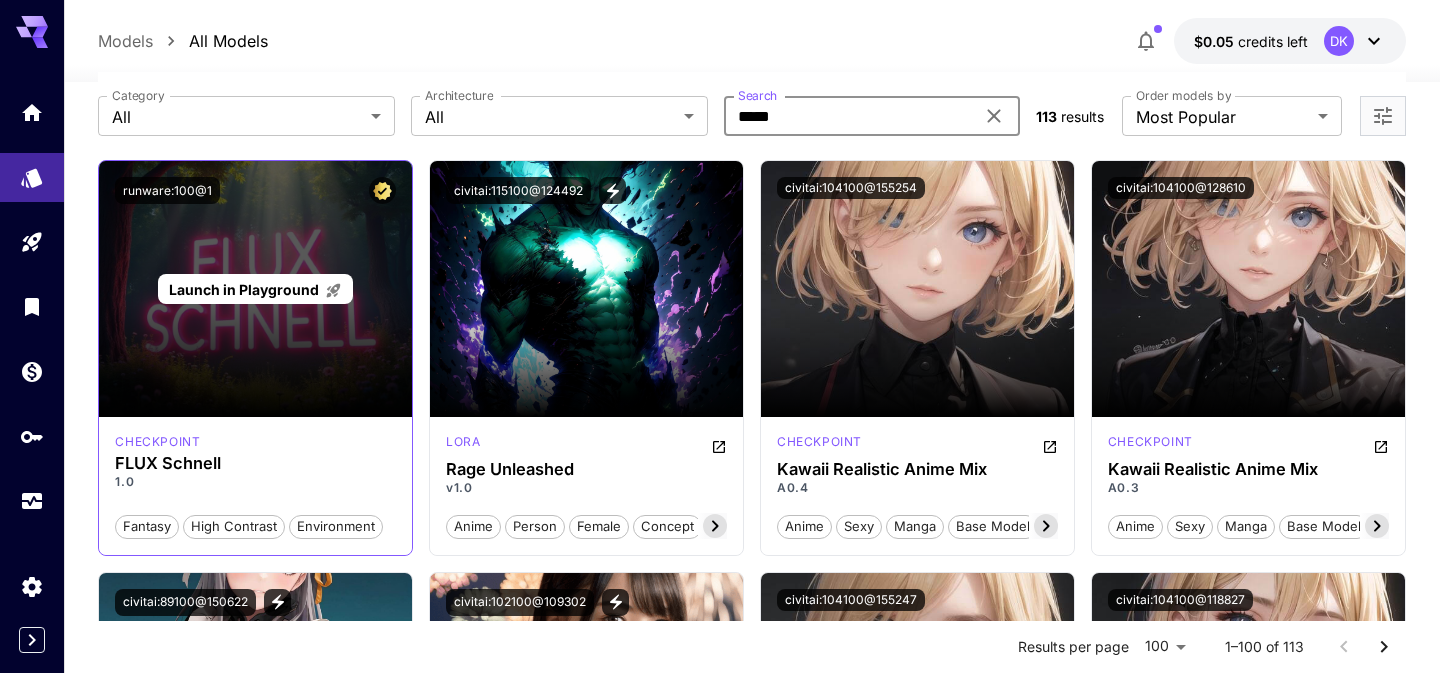 click on "Launch in Playground" at bounding box center (244, 289) 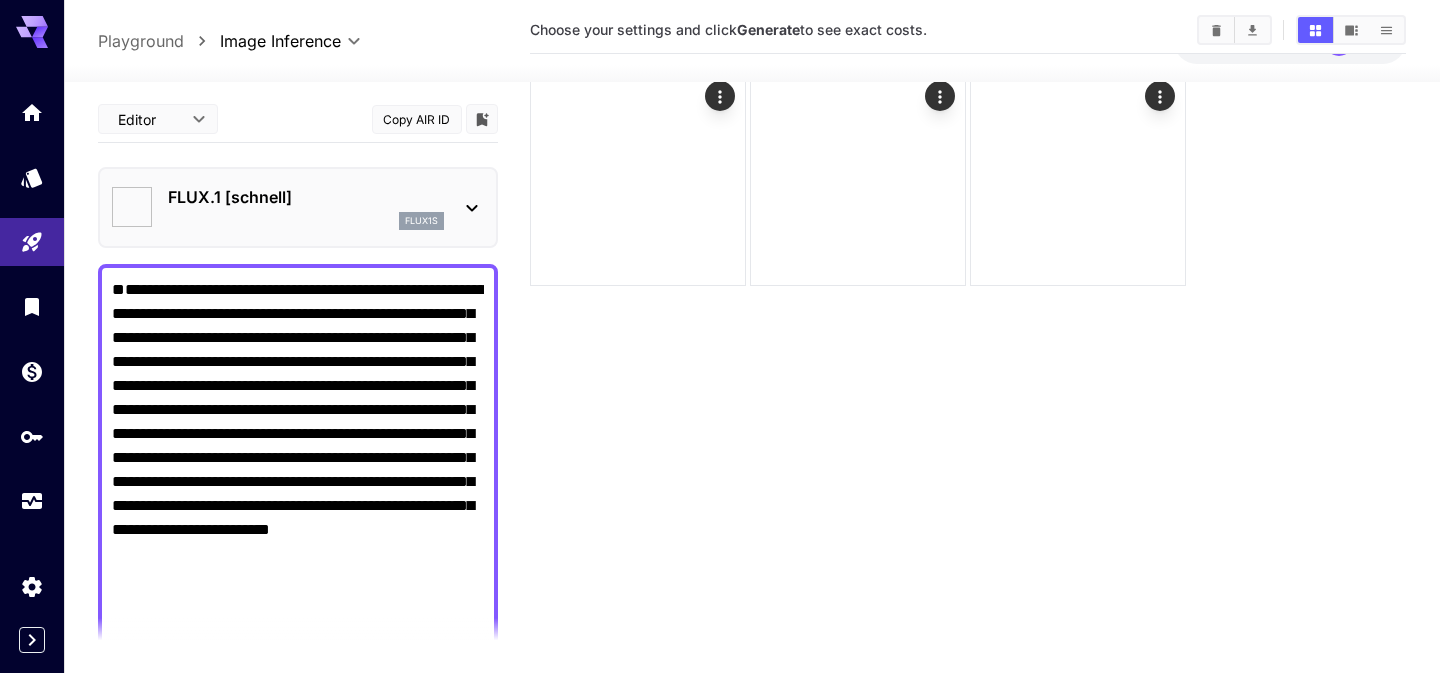 type on "**********" 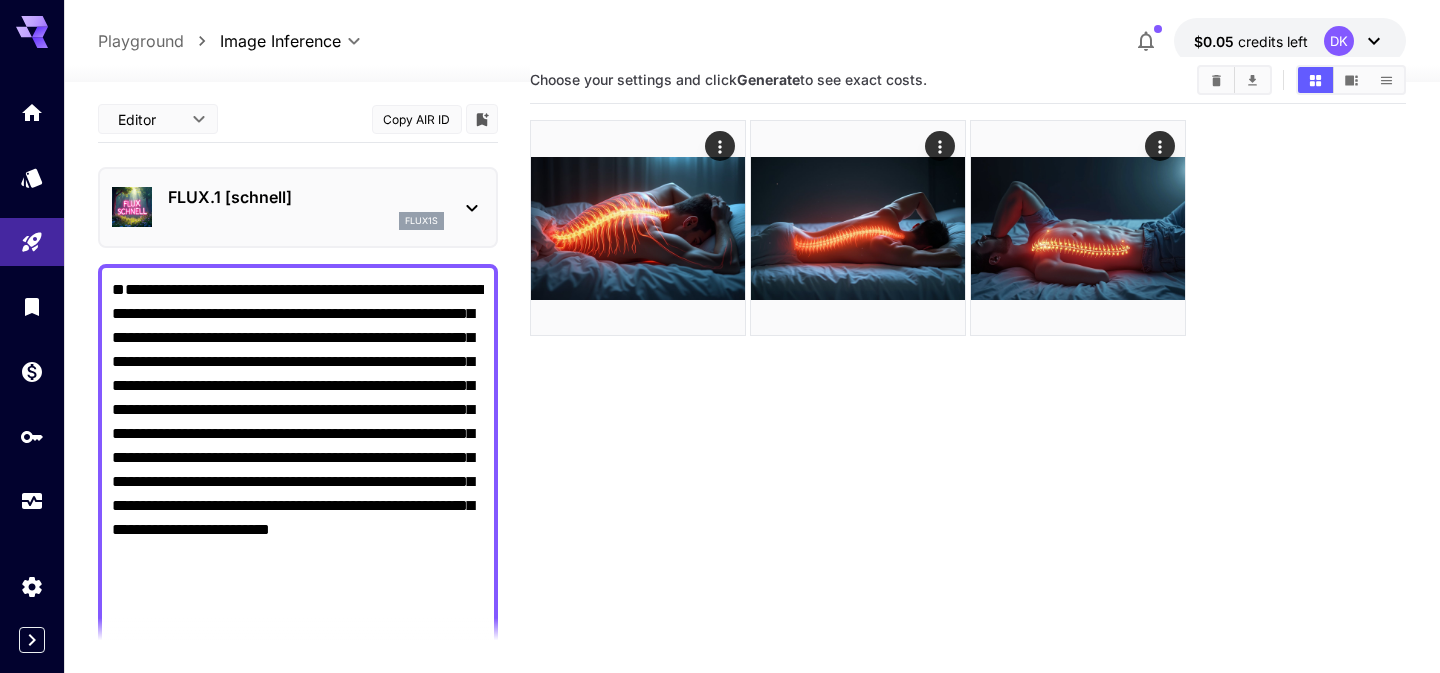 scroll, scrollTop: 158, scrollLeft: 0, axis: vertical 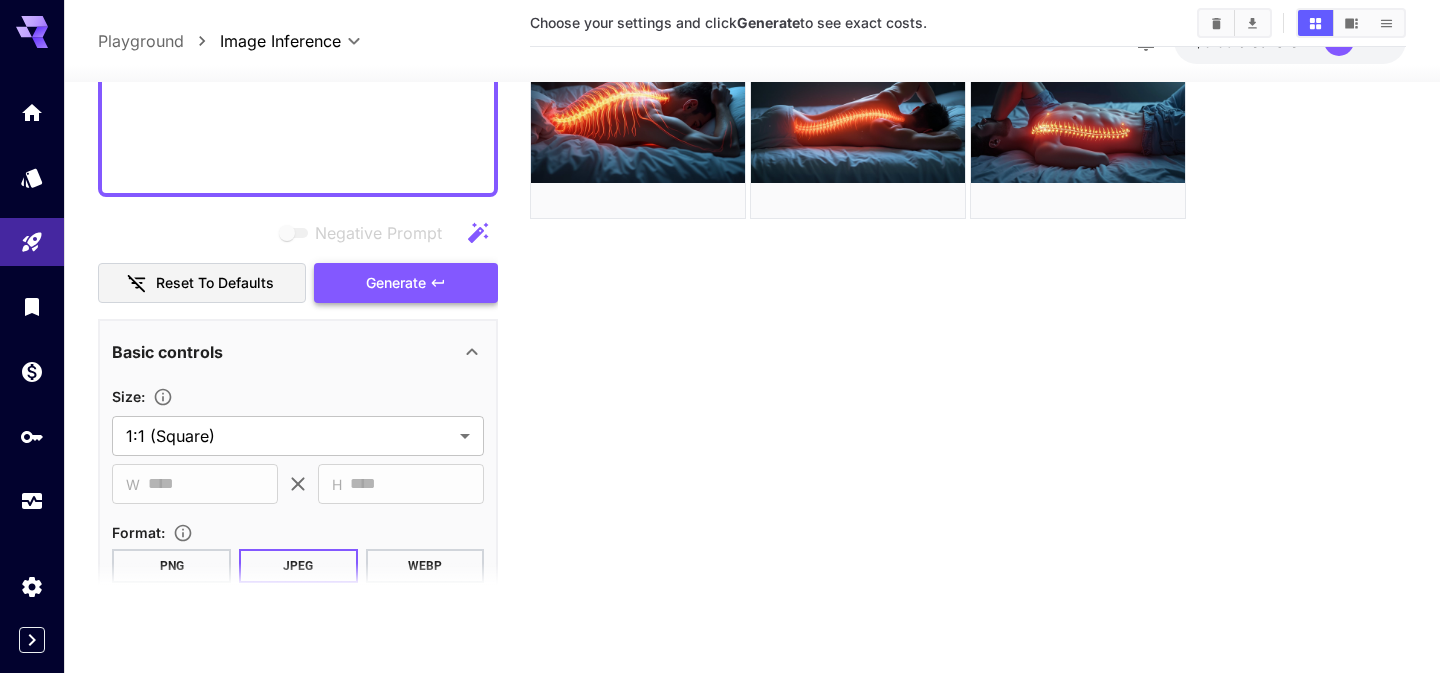 click on "Generate" at bounding box center (396, 283) 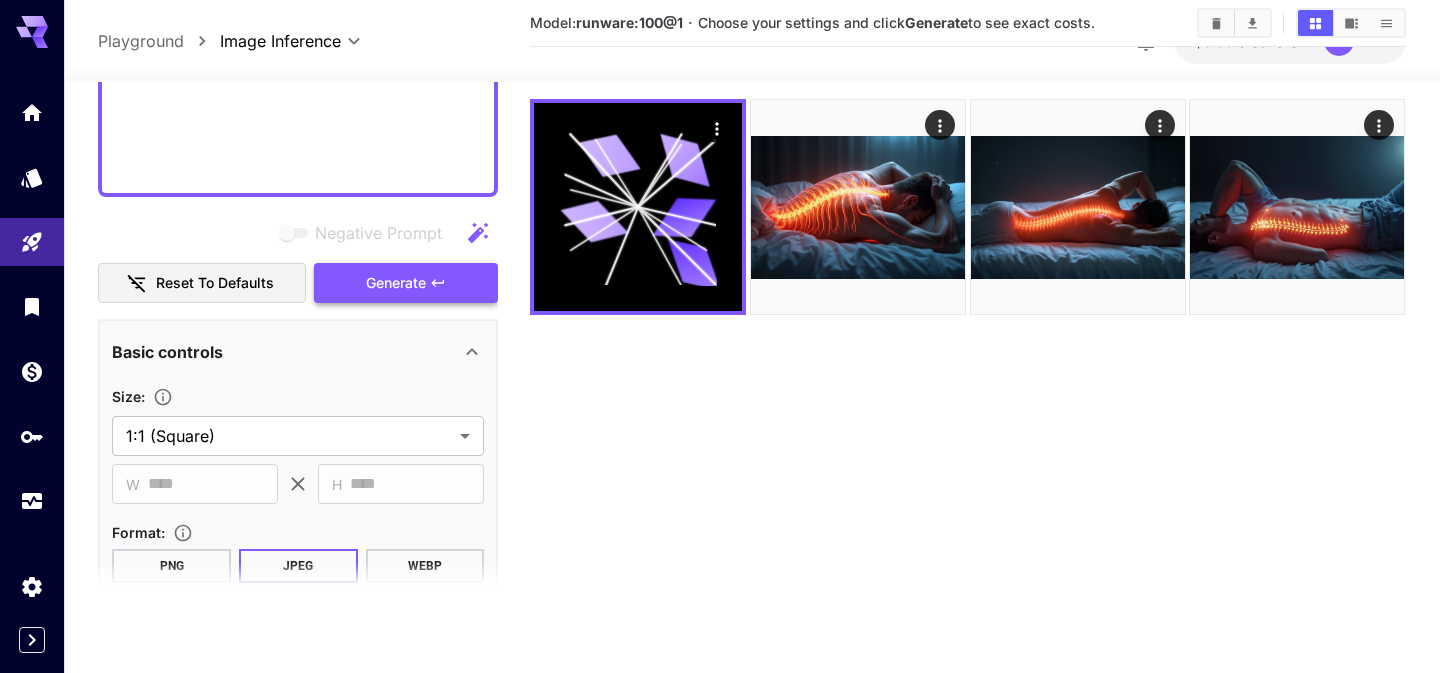 click on "Generate" at bounding box center [396, 283] 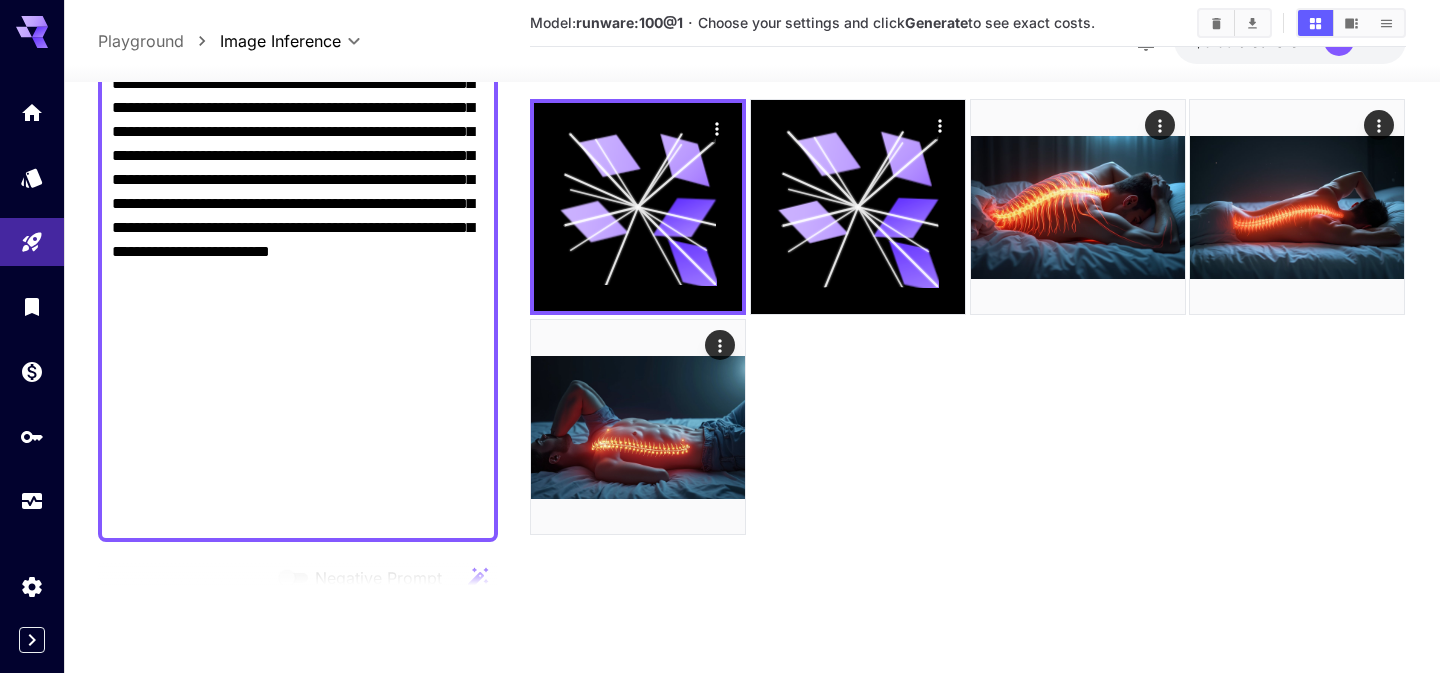scroll, scrollTop: 0, scrollLeft: 0, axis: both 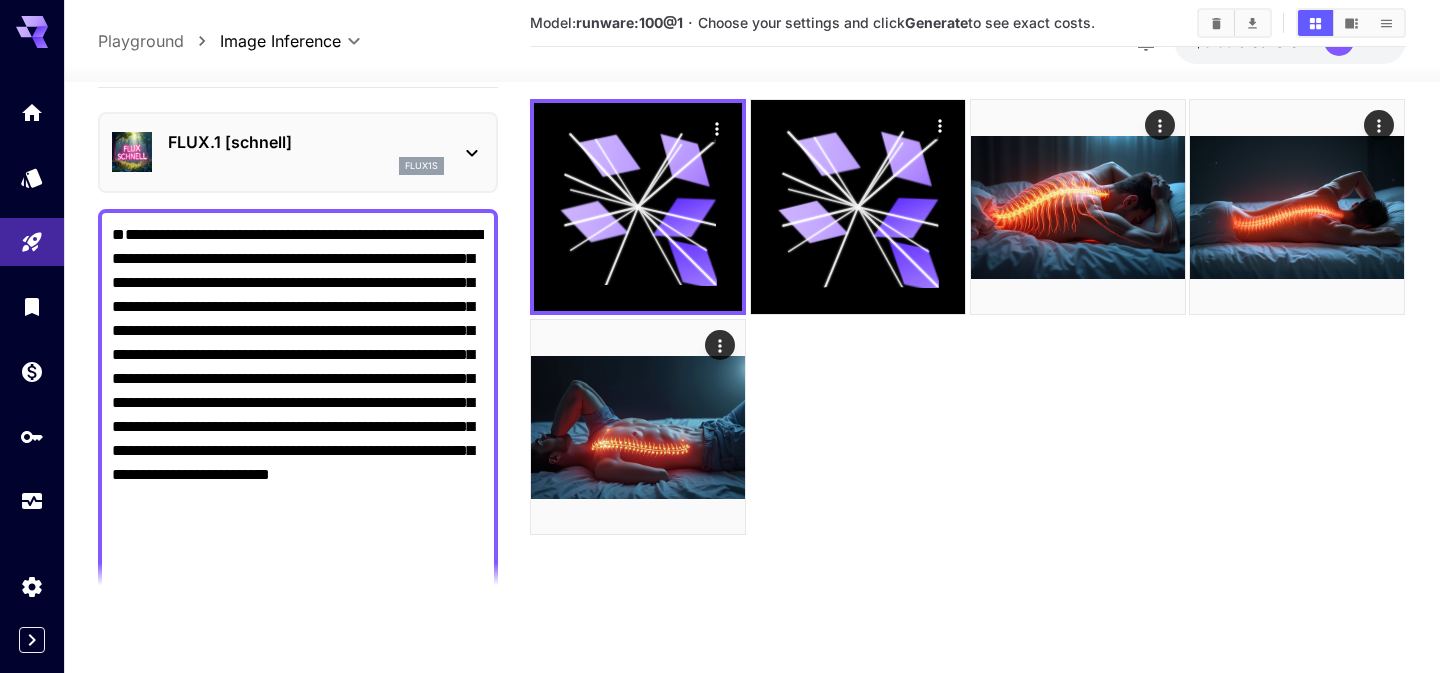 click on "**********" at bounding box center (298, 487) 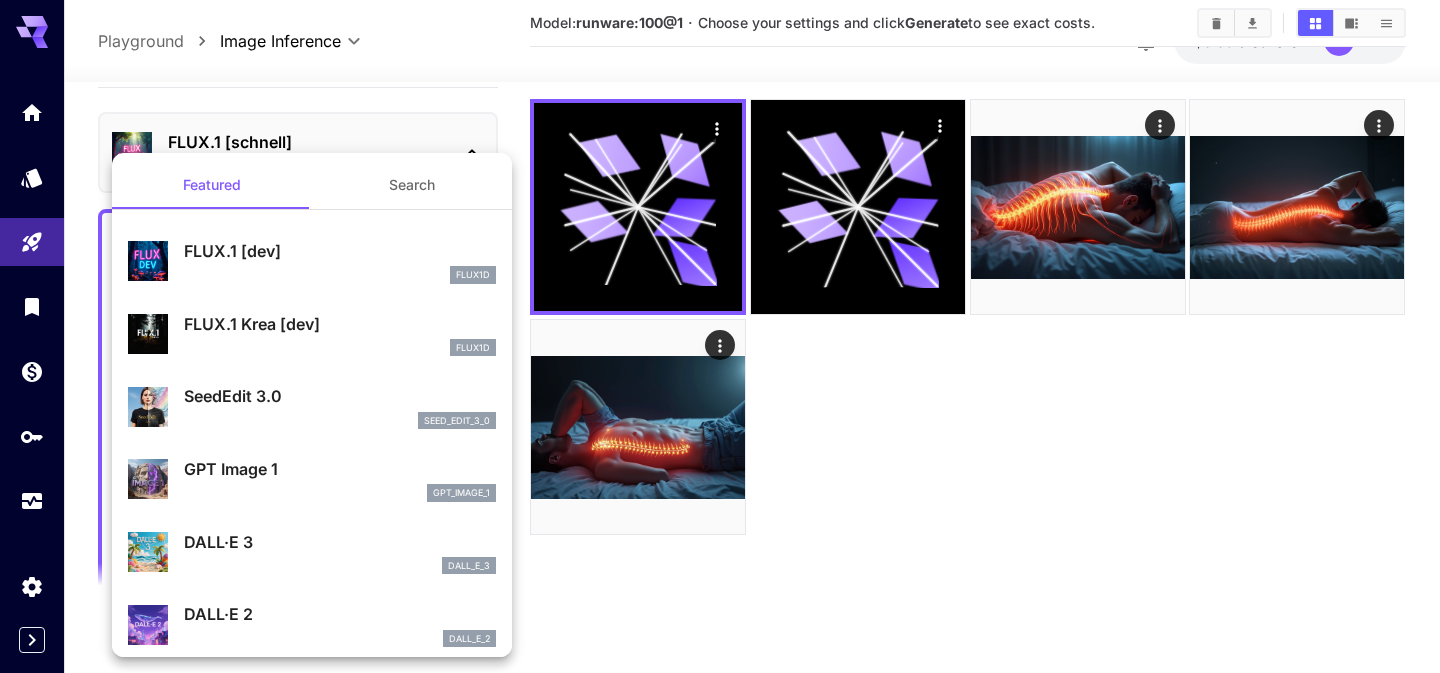 click at bounding box center [720, 336] 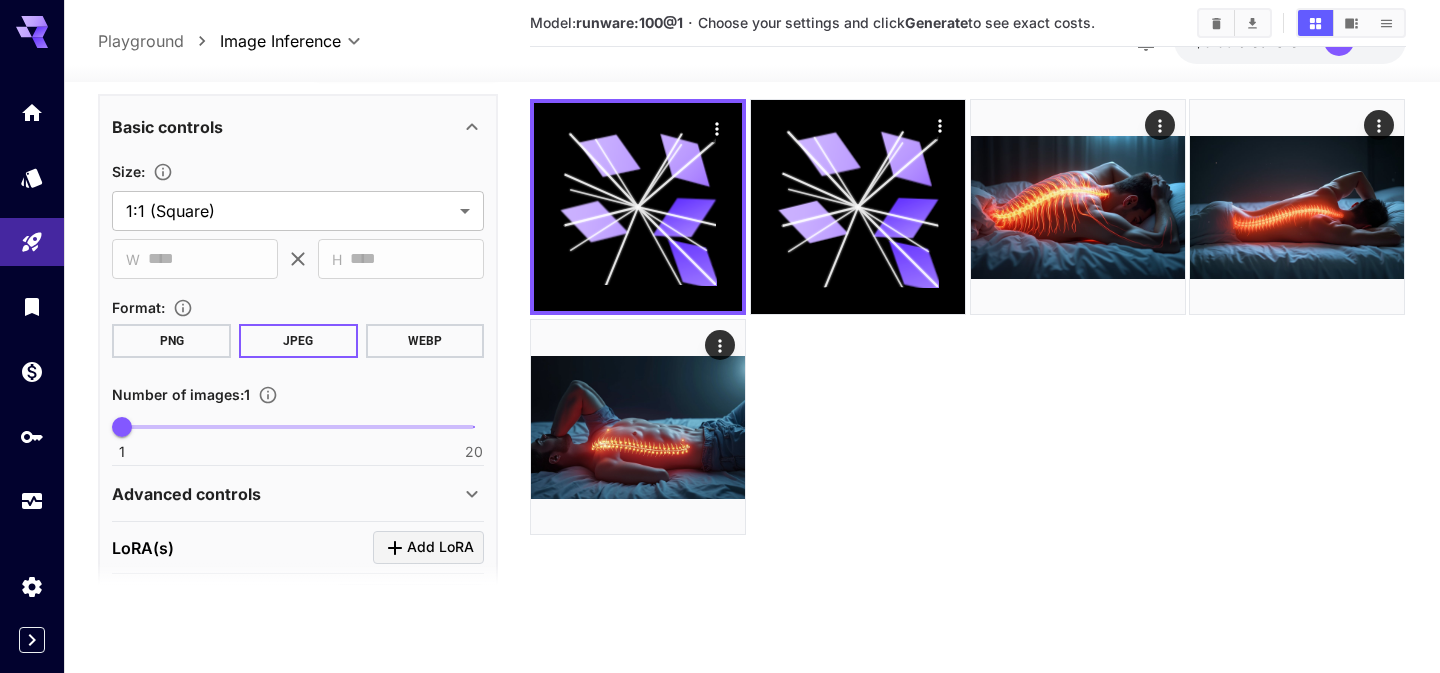 scroll, scrollTop: 1022, scrollLeft: 0, axis: vertical 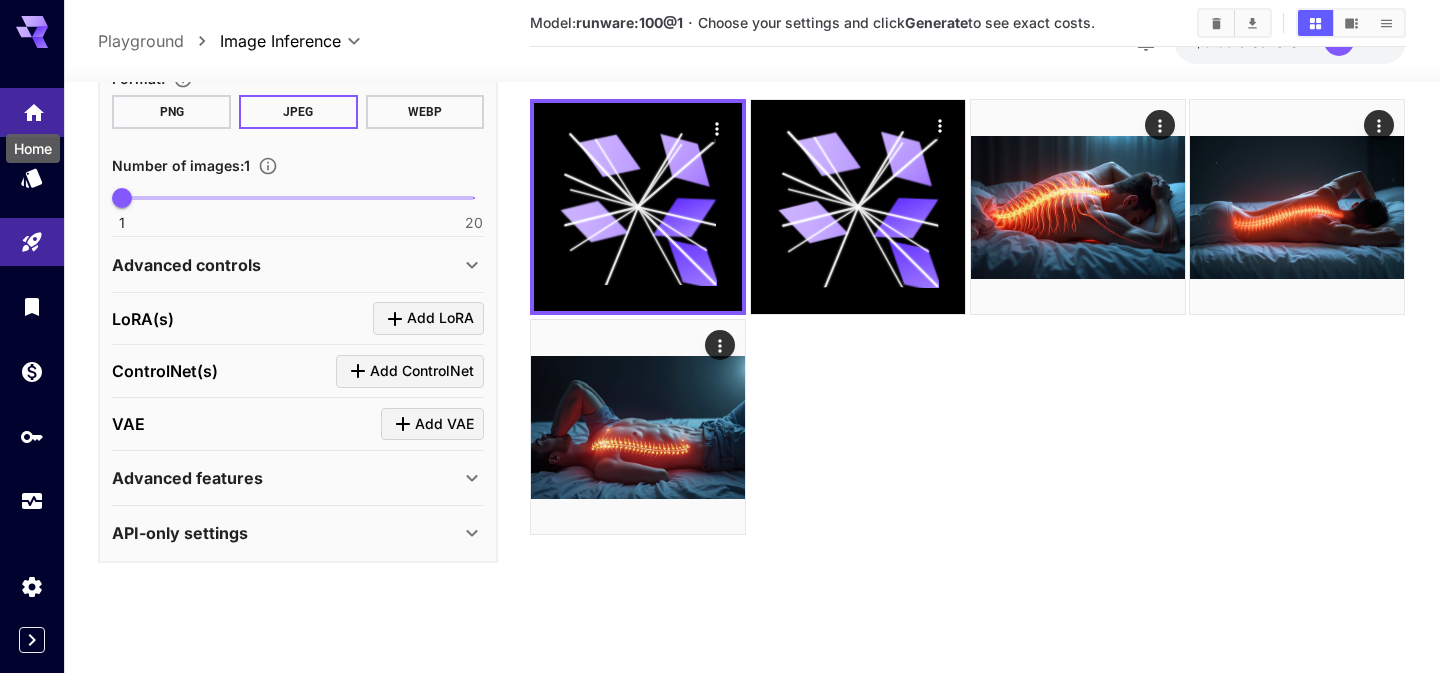 click 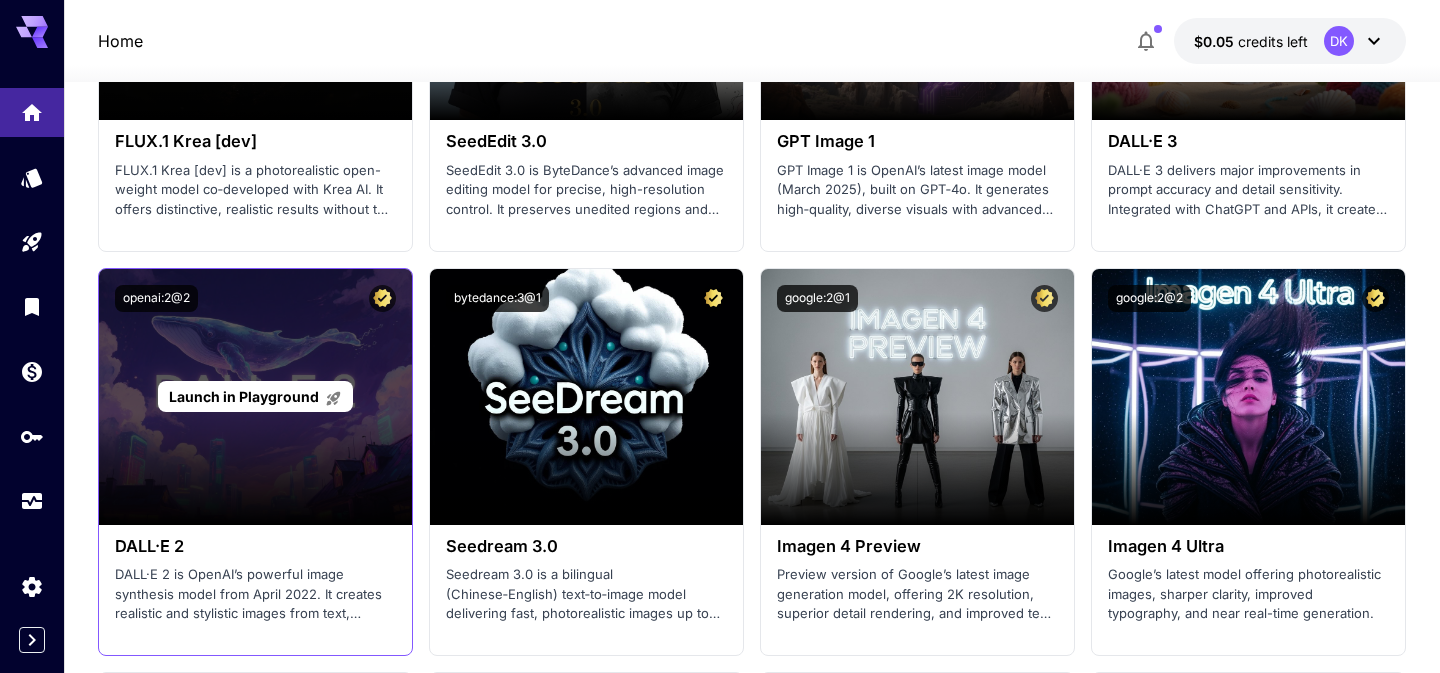 scroll, scrollTop: 2846, scrollLeft: 0, axis: vertical 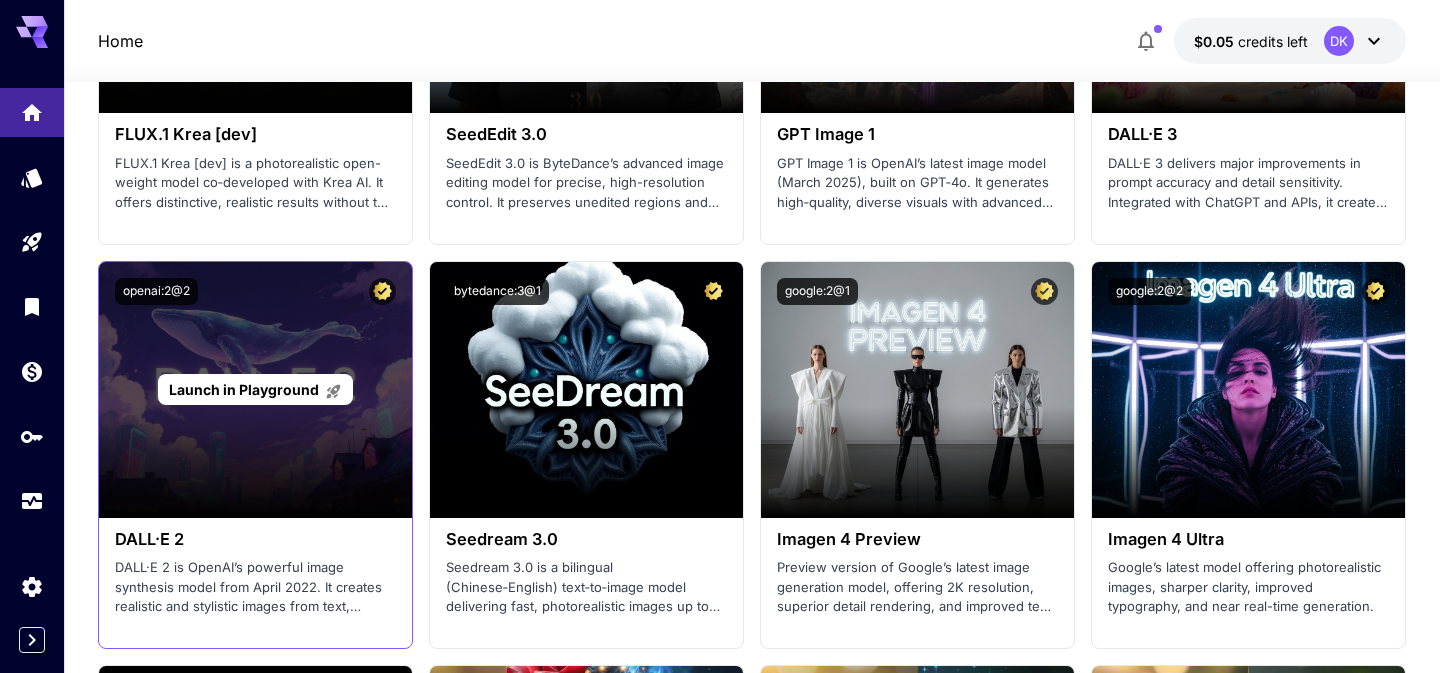click on "Launch in Playground" at bounding box center (244, 389) 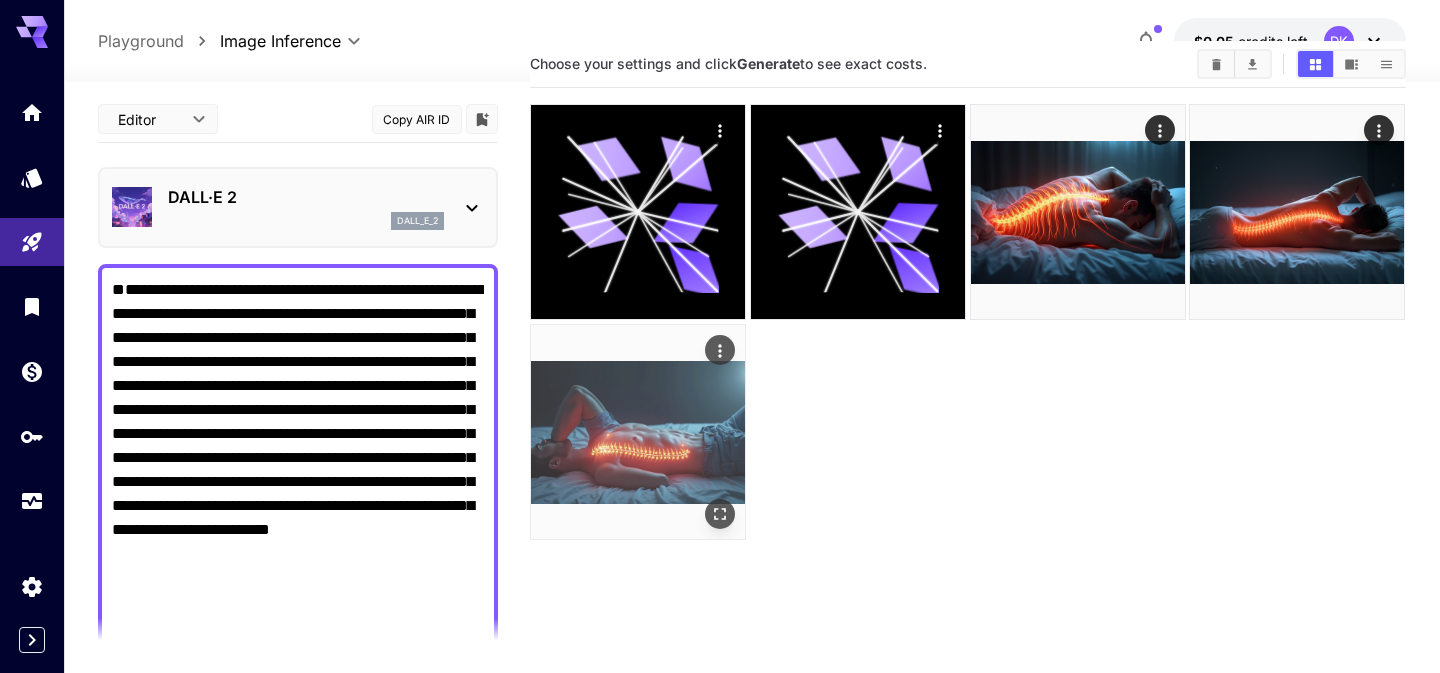 scroll, scrollTop: 0, scrollLeft: 0, axis: both 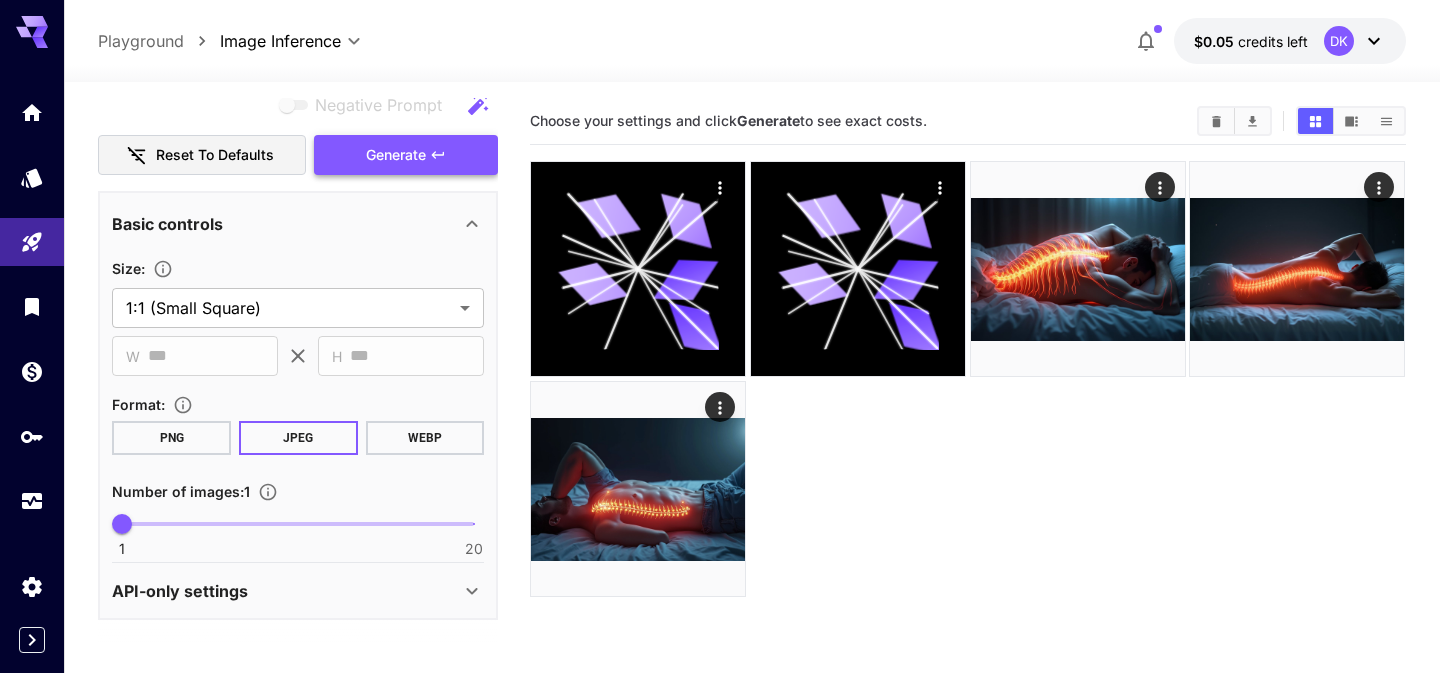 click on "Generate" at bounding box center [406, 155] 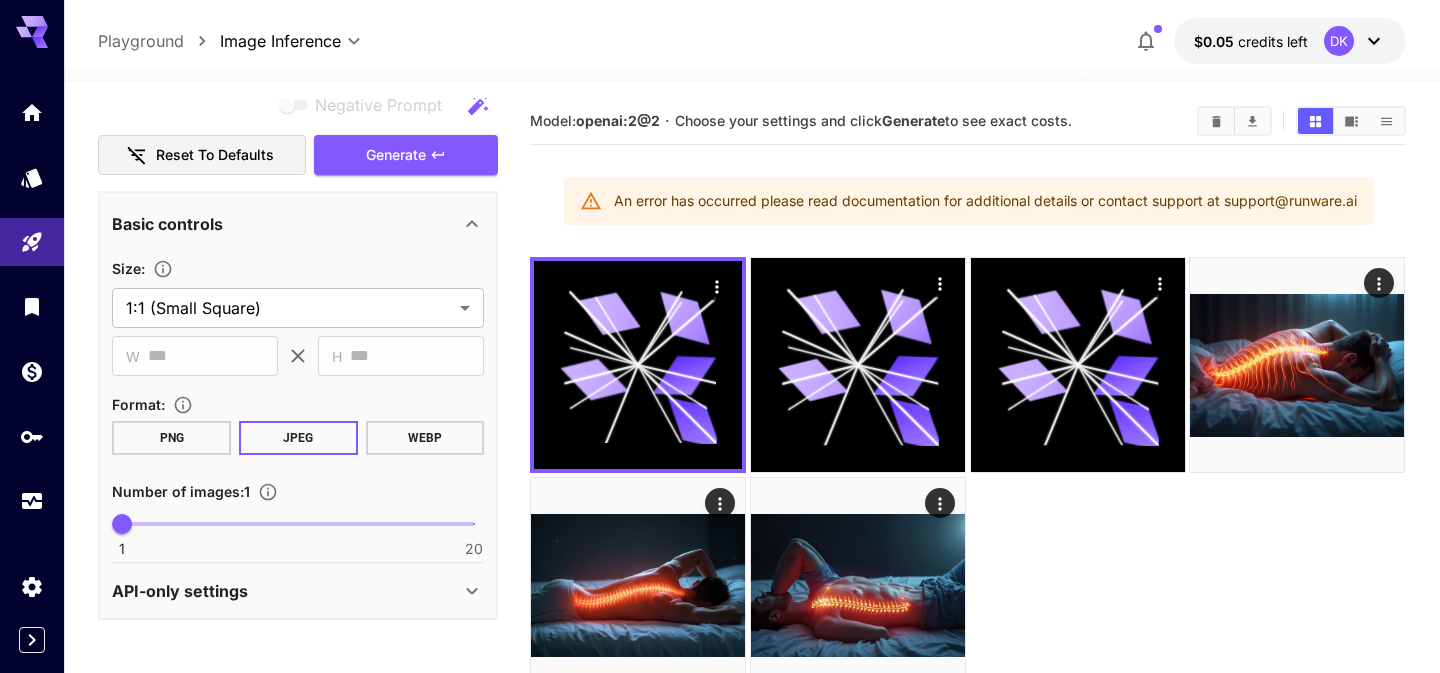 click on "An error has occurred please read documentation for additional details or contact support at support@runware.ai" at bounding box center [985, 201] 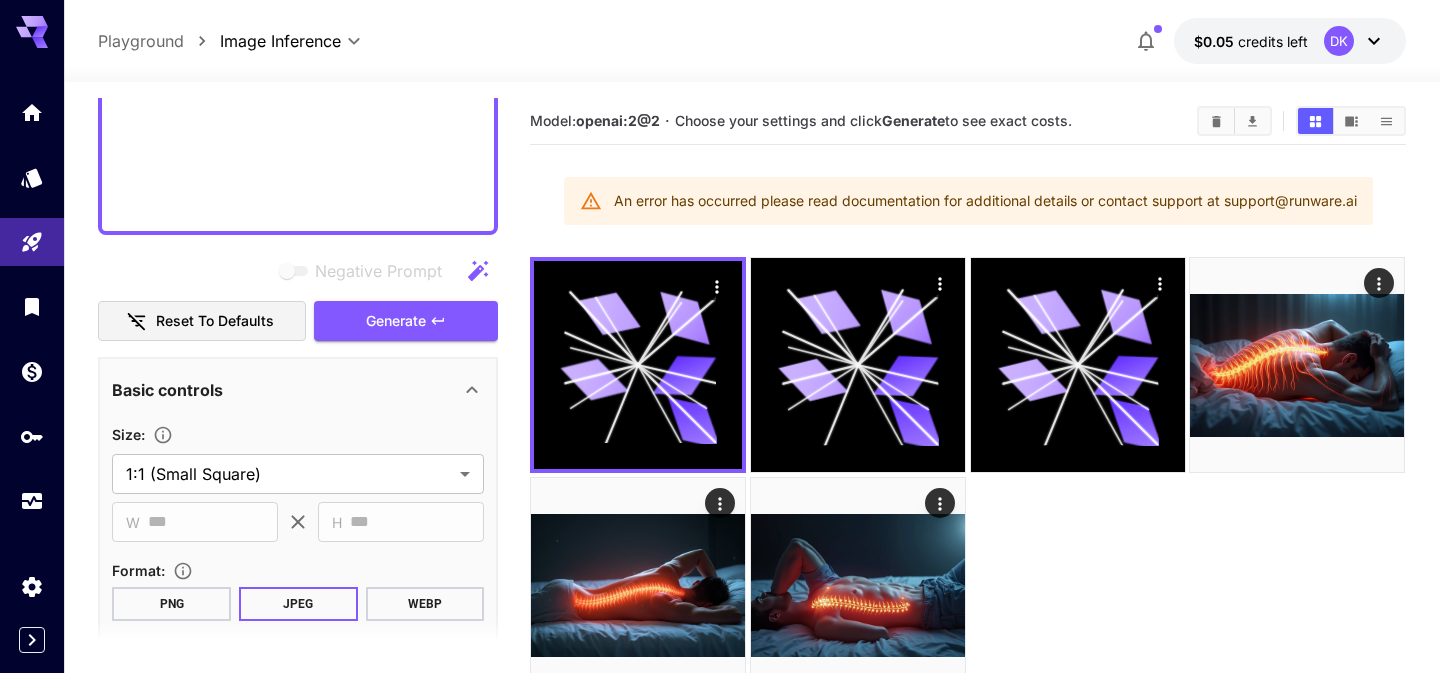 scroll, scrollTop: 753, scrollLeft: 0, axis: vertical 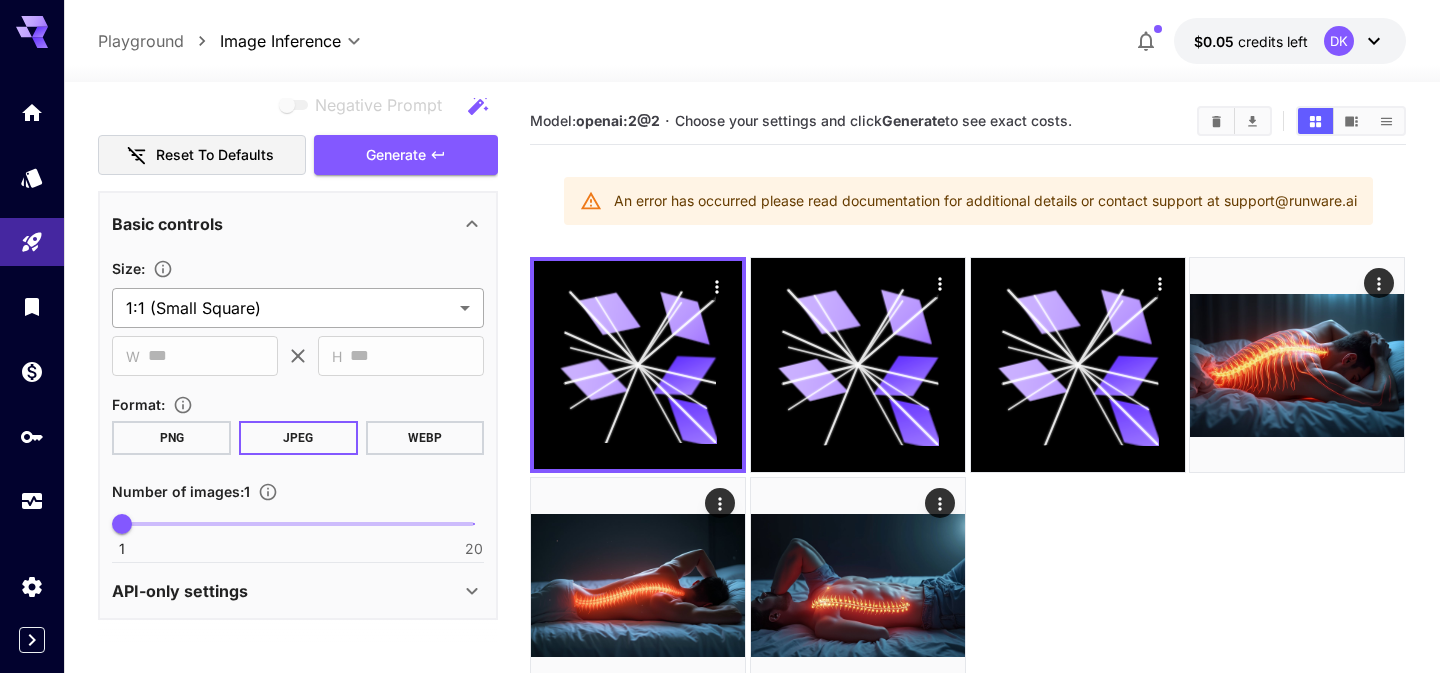 click on "**********" at bounding box center (720, 415) 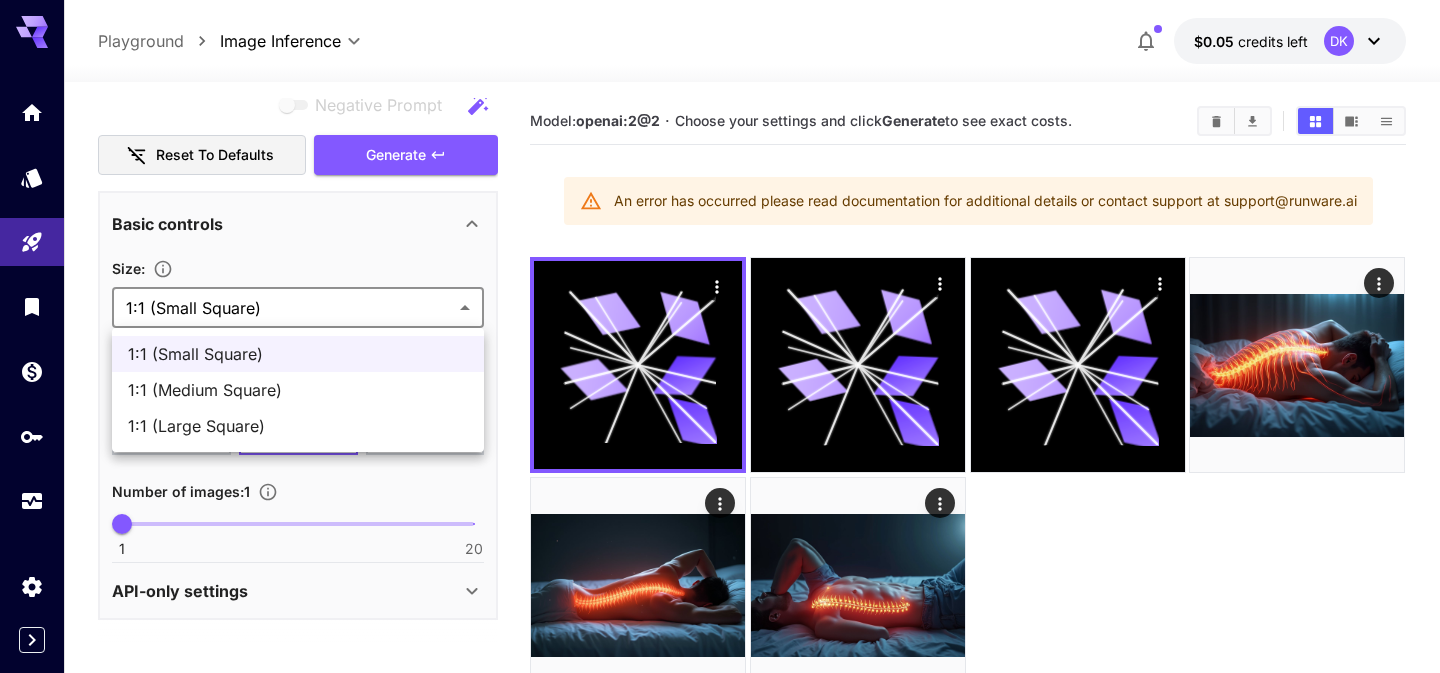 click on "1:1 (Large Square)" at bounding box center (298, 426) 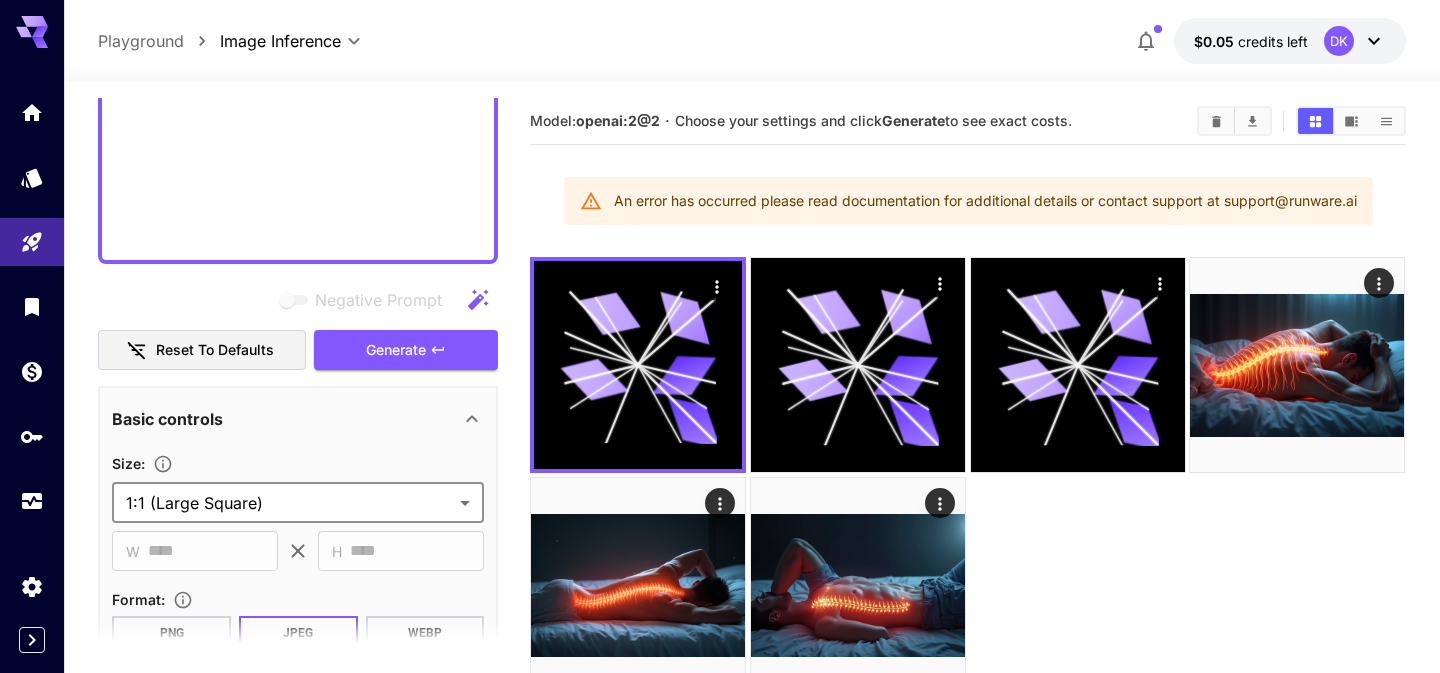 scroll, scrollTop: 0, scrollLeft: 0, axis: both 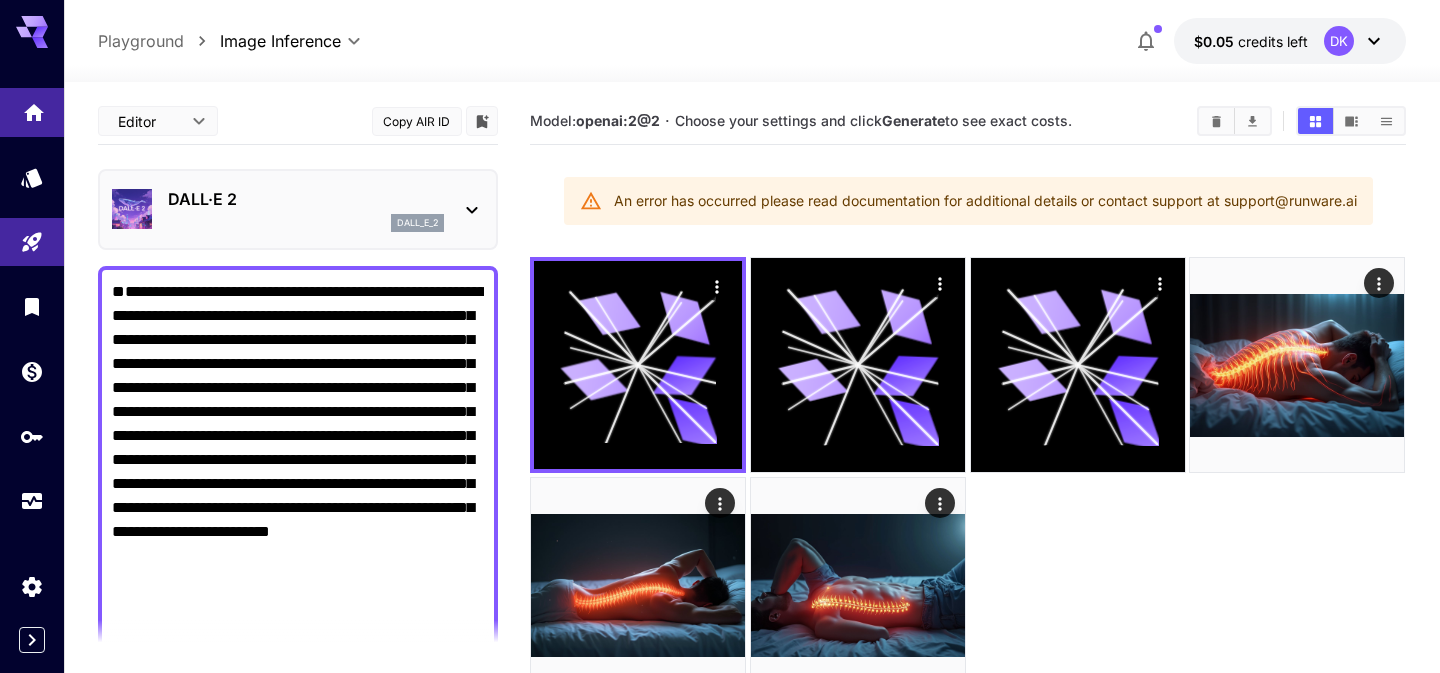 click 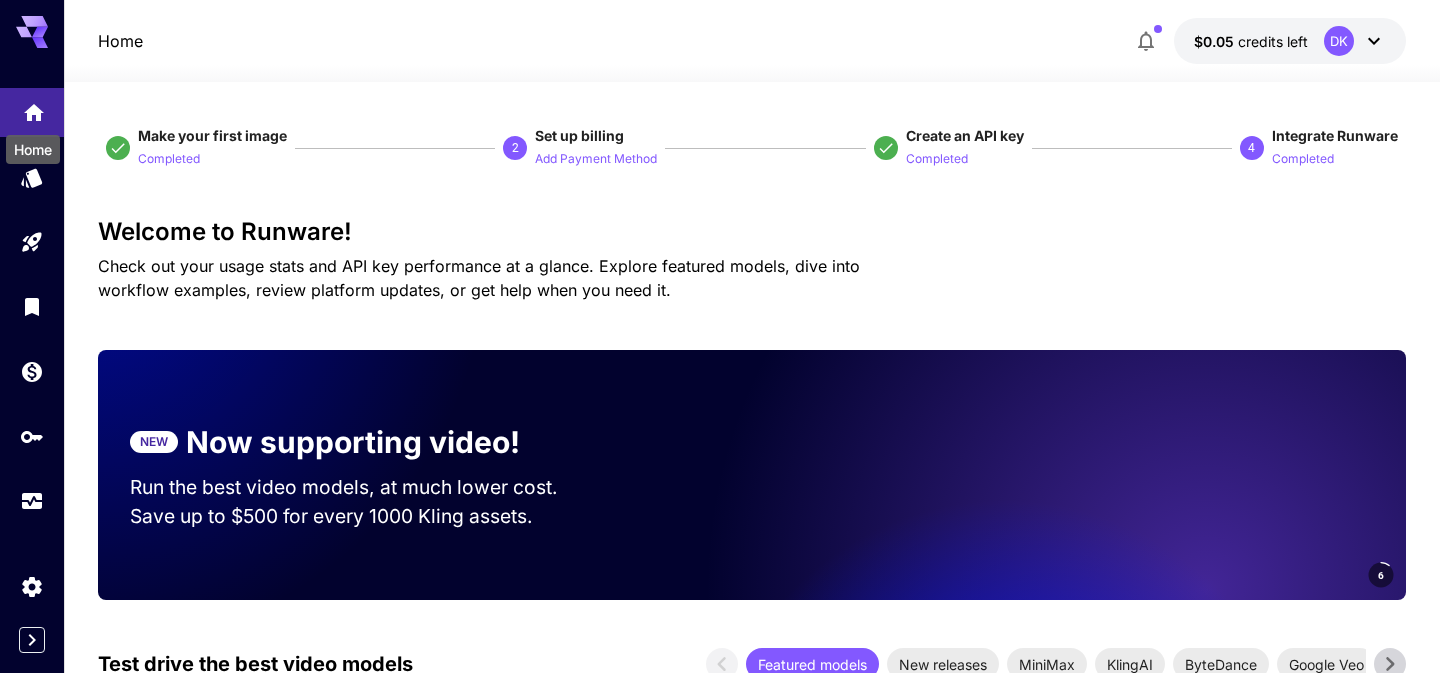 scroll, scrollTop: 0, scrollLeft: 0, axis: both 